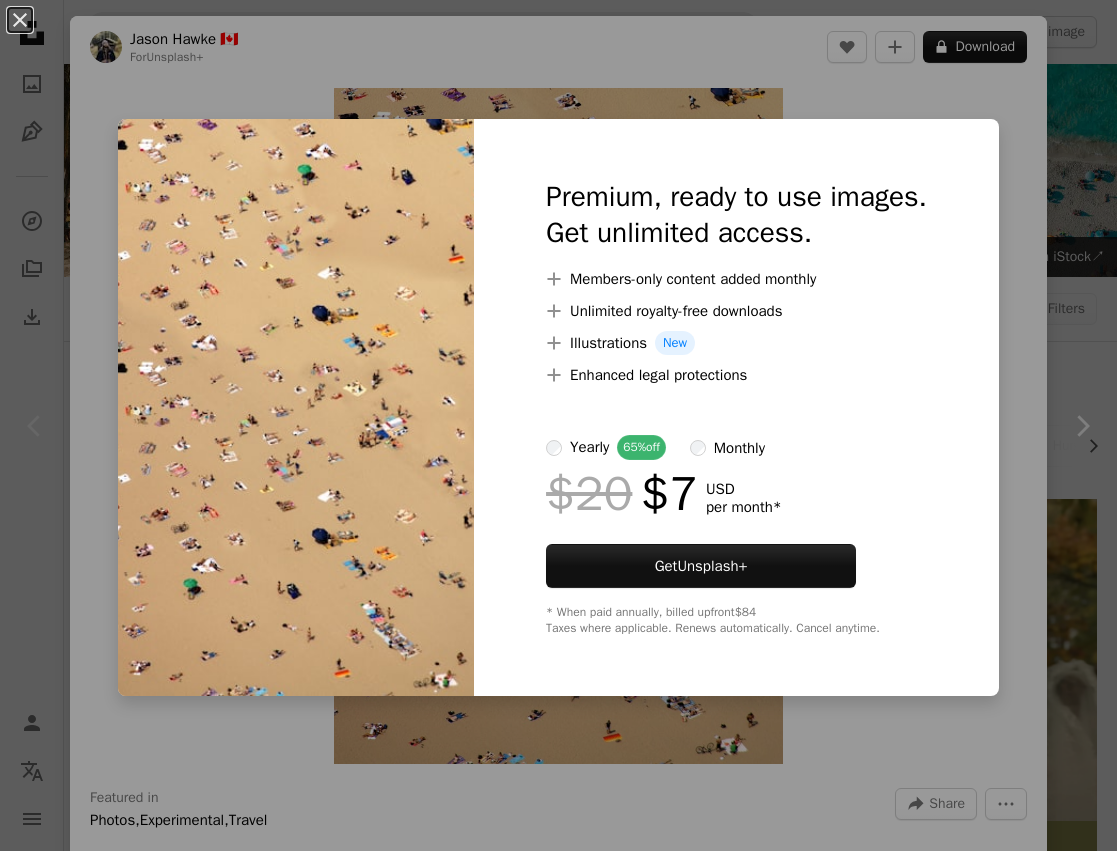 scroll, scrollTop: 409, scrollLeft: 0, axis: vertical 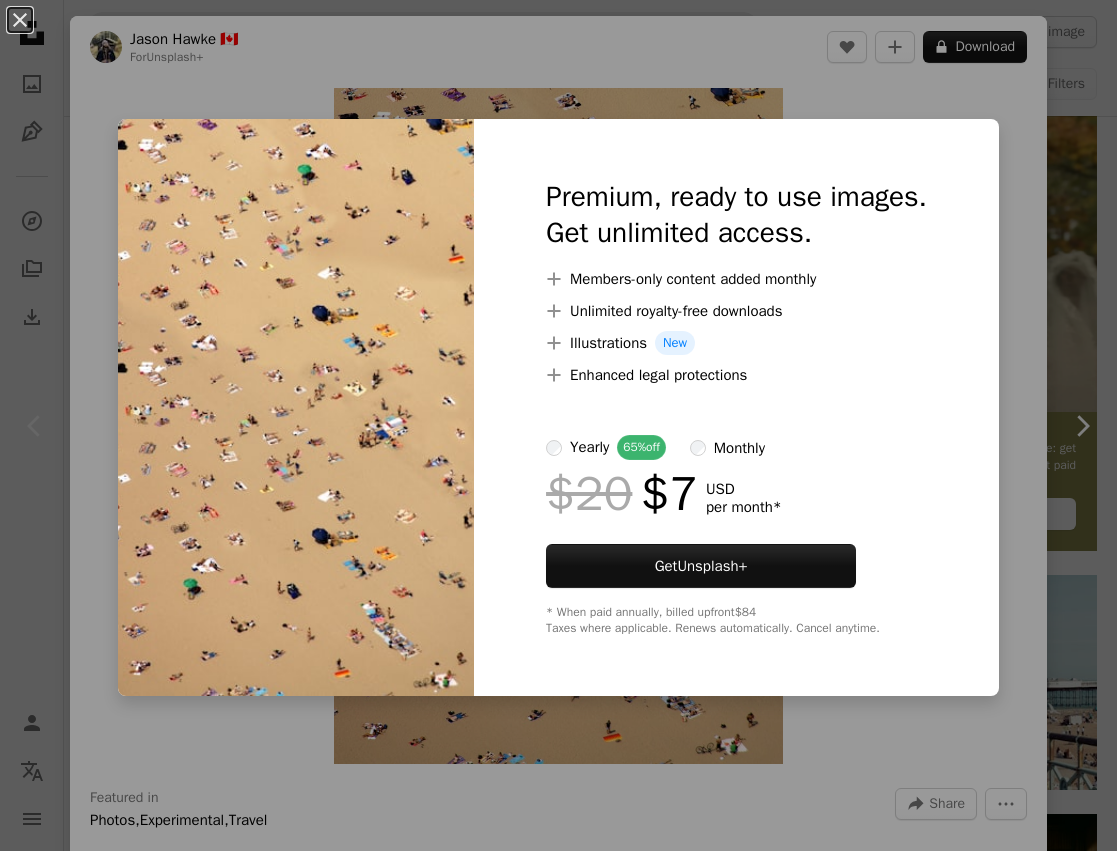 click at bounding box center [296, 407] 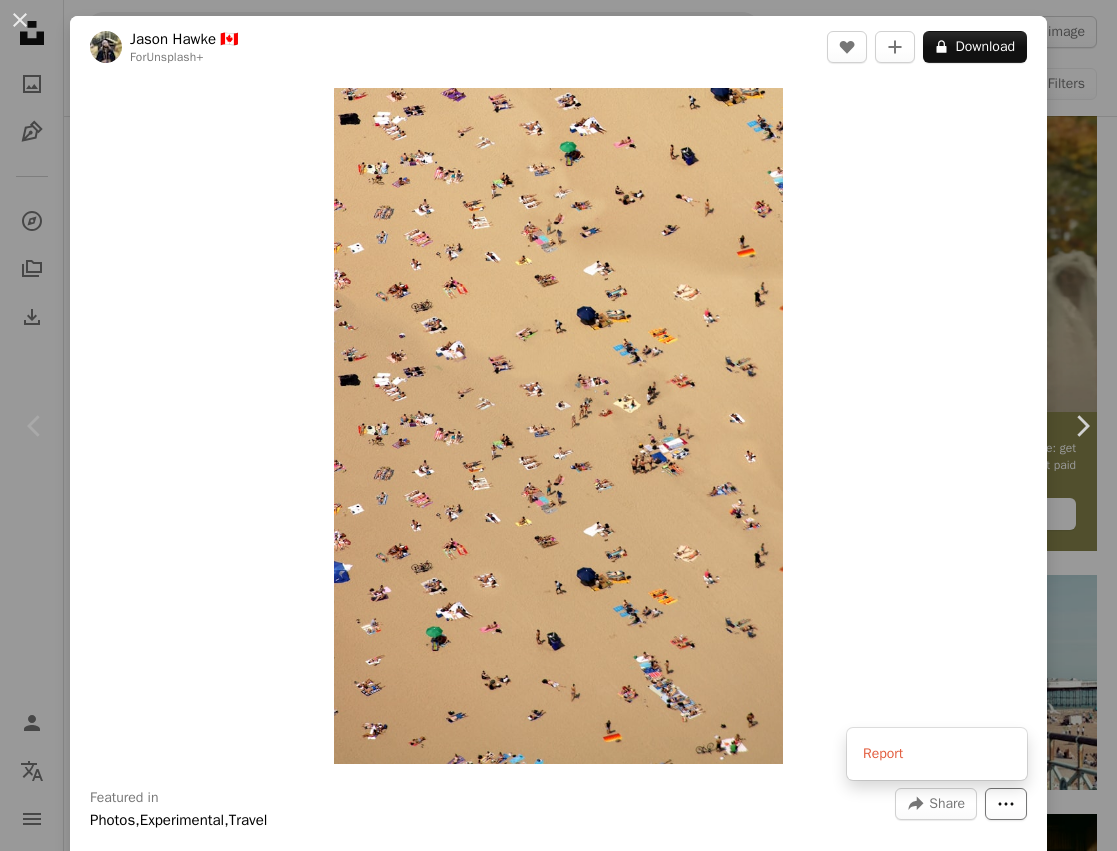 click on "More Actions" at bounding box center (1006, 804) 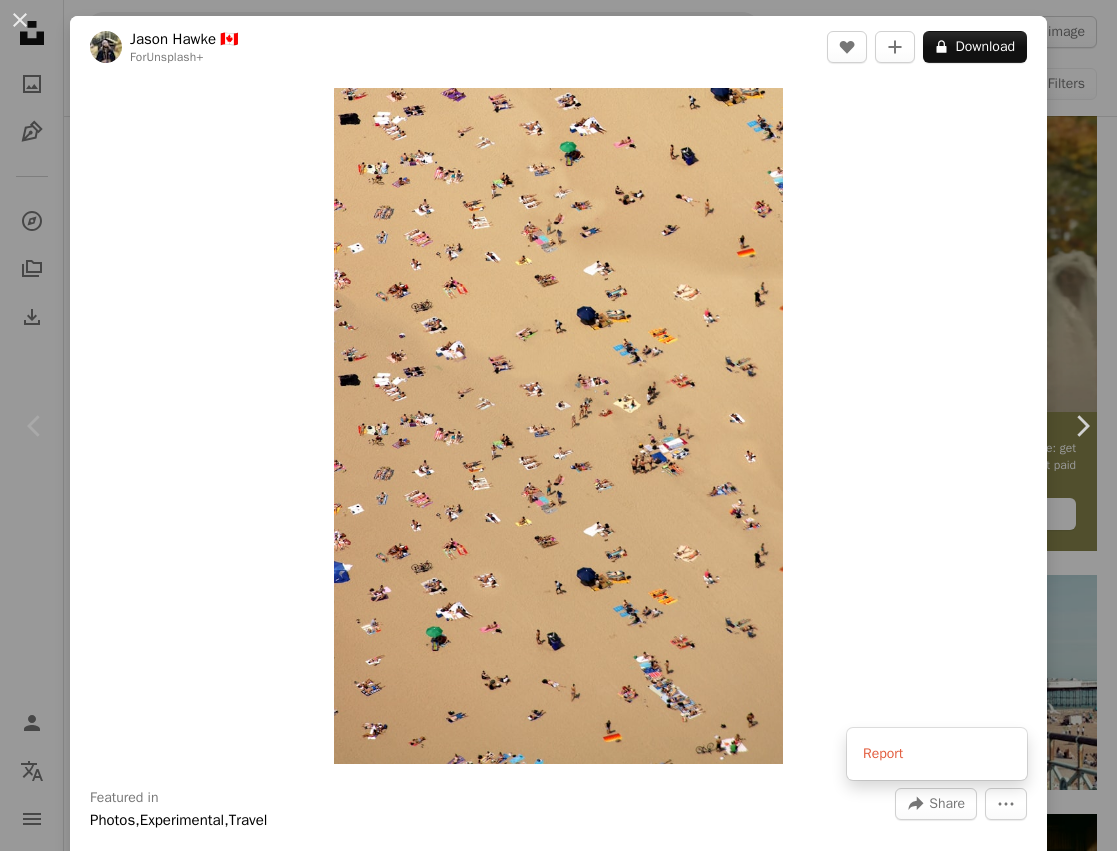 click on "An X shape Chevron left Chevron right [FIRST] [LAST] For Unsplash+ A heart A plus sign A lock Download Zoom in Featured in Photos , Experimental , Travel A forward-right arrow Share More Actions Calendar outlined Published on [DATE], [YEAR] Safety Licensed under the Unsplash+ License beach people summer pattern party sand vacation wallpapers beach background backgrounds view summer background holidays crowd of people summer vacation tanning sun bathing Free pictures Related images Plus sign for Unsplash+ A heart A plus sign [FIRST] [LAST] For Unsplash+ A lock Download Plus sign for Unsplash+ A heart A plus sign [FIRST] [LAST] For Unsplash+ A lock Download Plus sign for Unsplash+ A heart A plus sign [FIRST] [LAST] For Unsplash+ A lock Download Plus sign for Unsplash+ A heart A plus sign [FIRST] [LAST] For Unsplash+ A lock Download Plus sign for Unsplash+ A heart A plus sign" at bounding box center (558, 425) 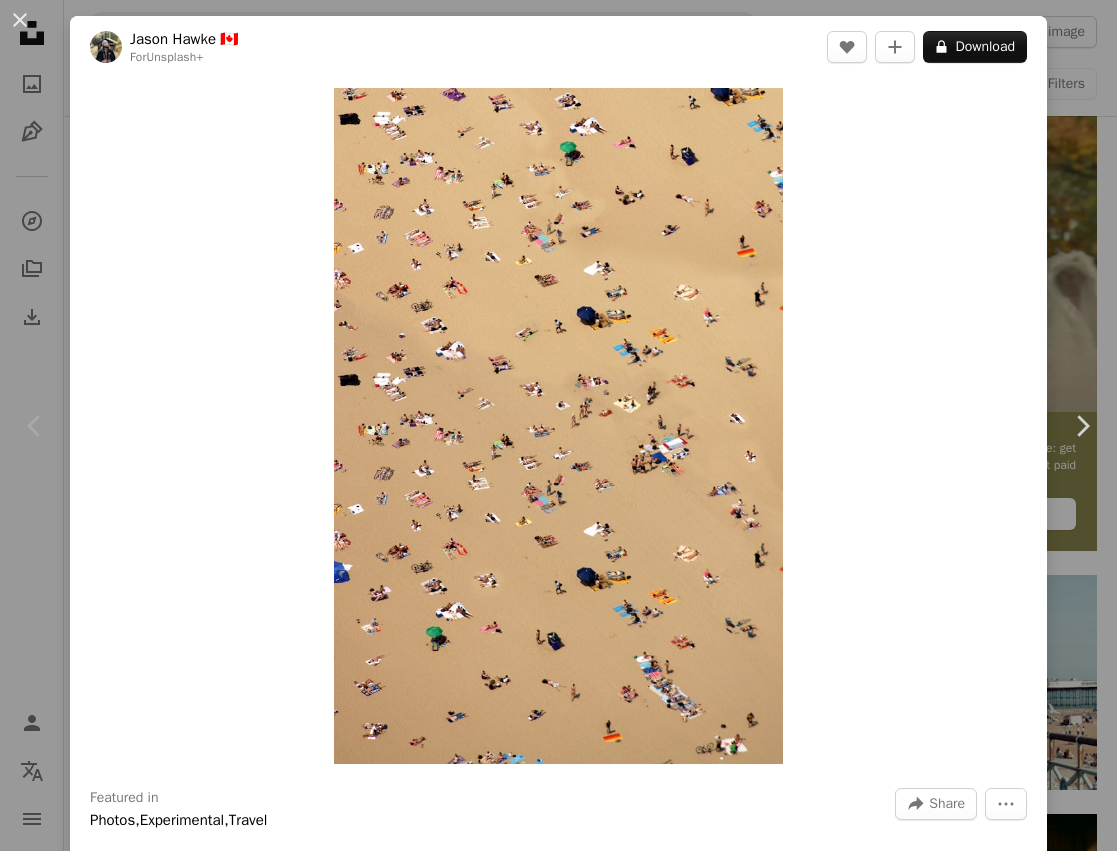 click on "An X shape Chevron left Chevron right [FIRST] [LAST] For Unsplash+ A heart A plus sign A lock Download Zoom in Featured in Photos , Experimental , Travel A forward-right arrow Share More Actions Calendar outlined Published on [DATE], [YEAR] Safety Licensed under the Unsplash+ License beach people summer pattern party sand vacation wallpapers beach background backgrounds view summer background holidays crowd of people summer vacation tanning sun bathing Free pictures Related images Plus sign for Unsplash+ A heart A plus sign [FIRST] [LAST] For Unsplash+ A lock Download Plus sign for Unsplash+ A heart A plus sign [FIRST] [LAST] For Unsplash+ A lock Download Plus sign for Unsplash+ A heart A plus sign [FIRST] [LAST] For Unsplash+ A lock Download Plus sign for Unsplash+ A heart A plus sign [FIRST] [LAST] For Unsplash+ A lock Download Plus sign for Unsplash+ A heart A plus sign" at bounding box center (558, 425) 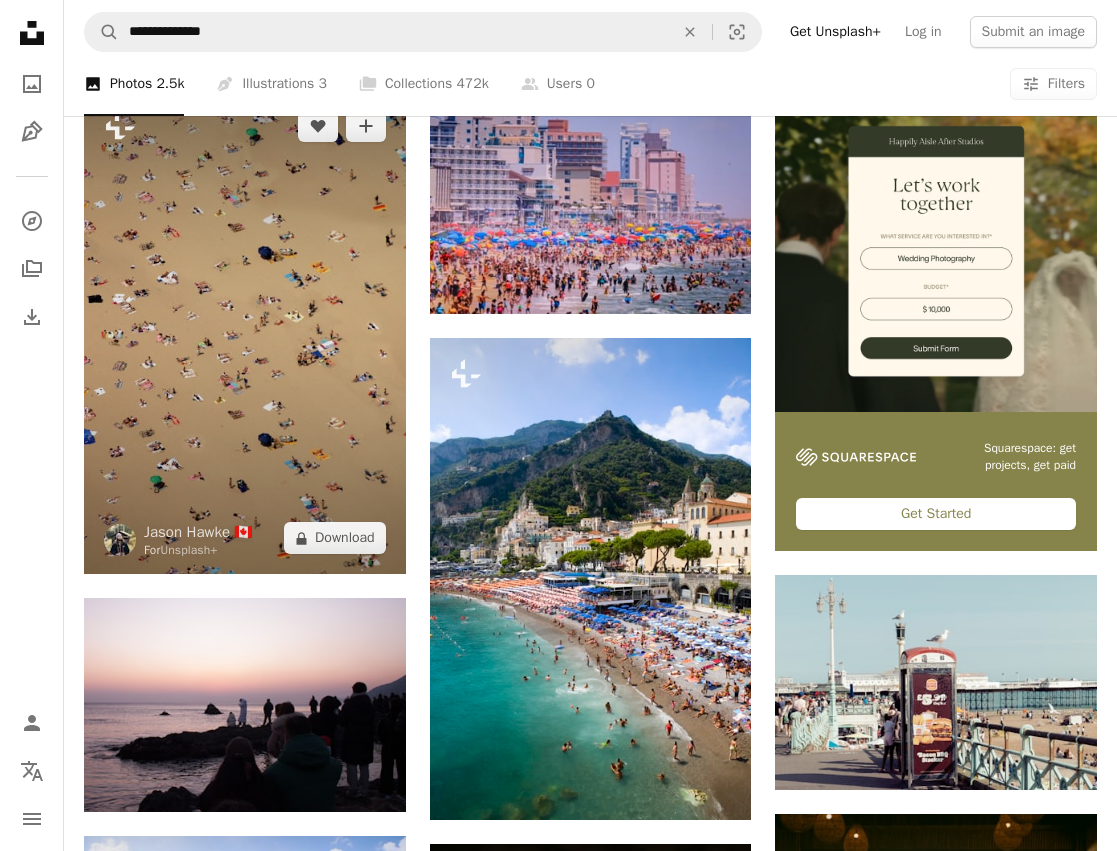 click at bounding box center [245, 332] 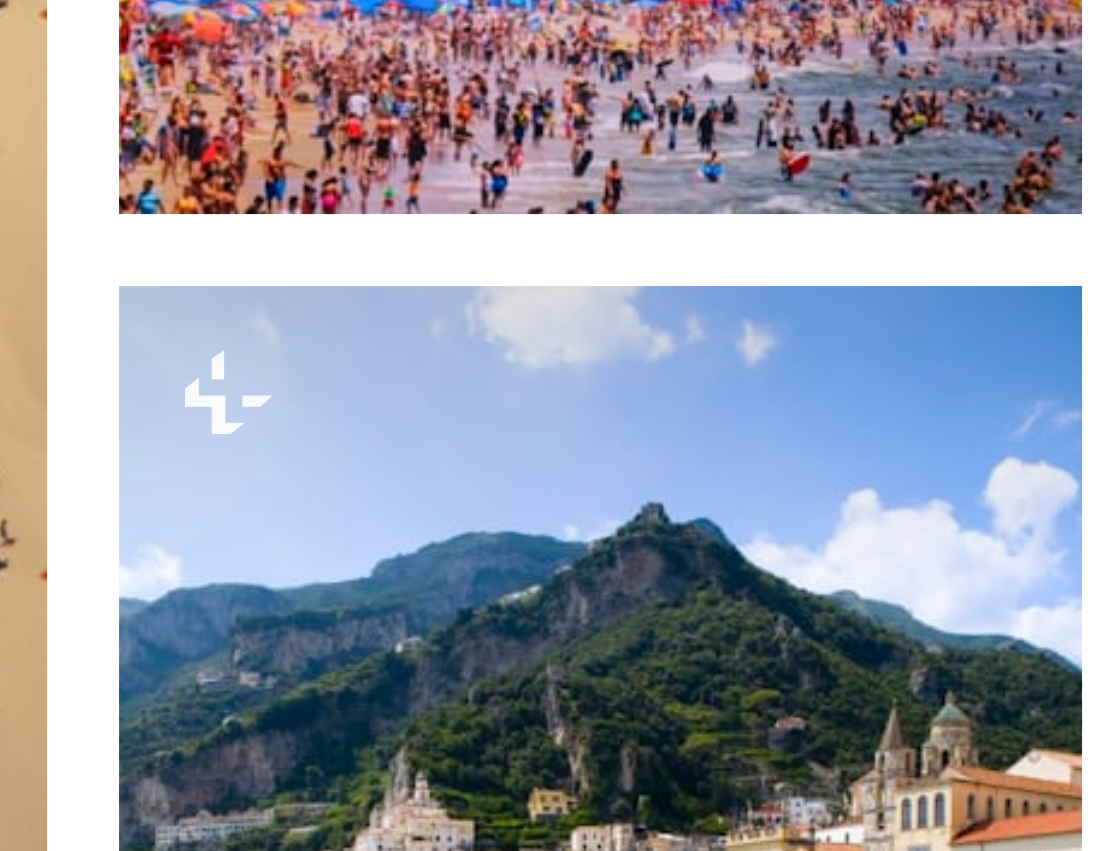 scroll, scrollTop: 409, scrollLeft: 0, axis: vertical 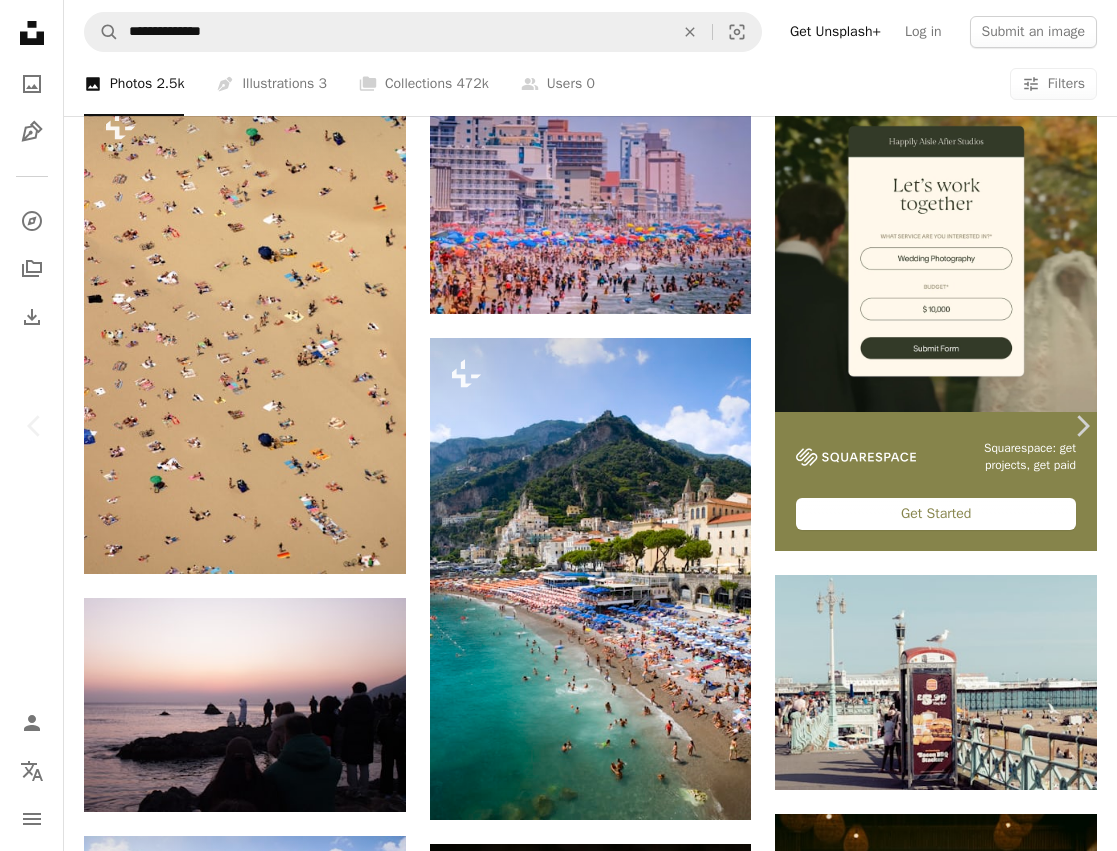 click at bounding box center [558, 3734] 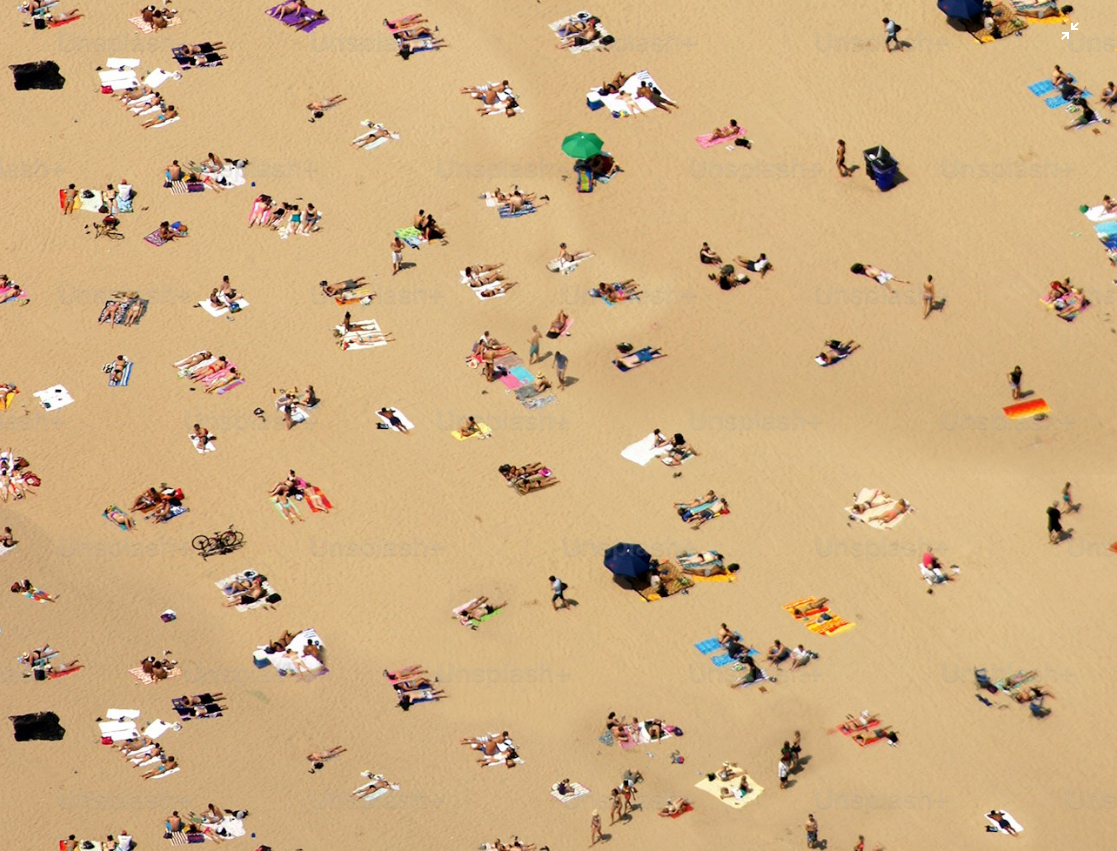scroll, scrollTop: 417, scrollLeft: 0, axis: vertical 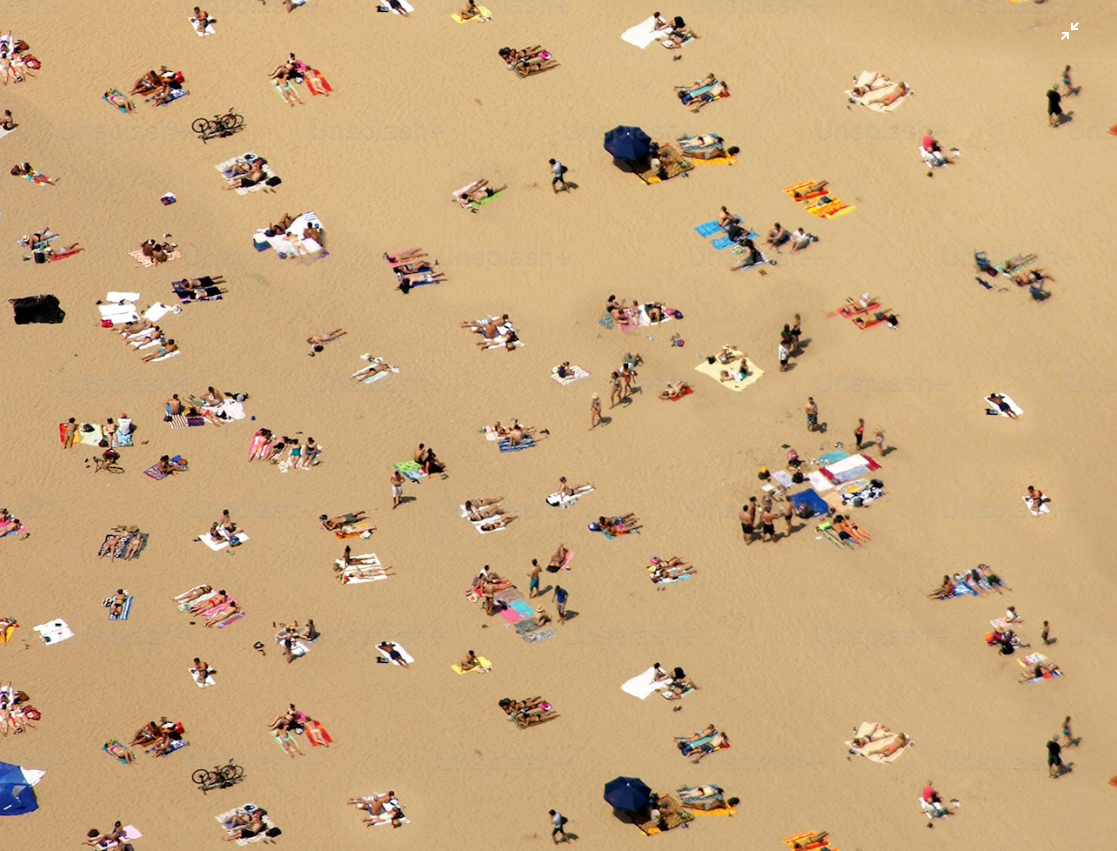 click at bounding box center (558, 424) 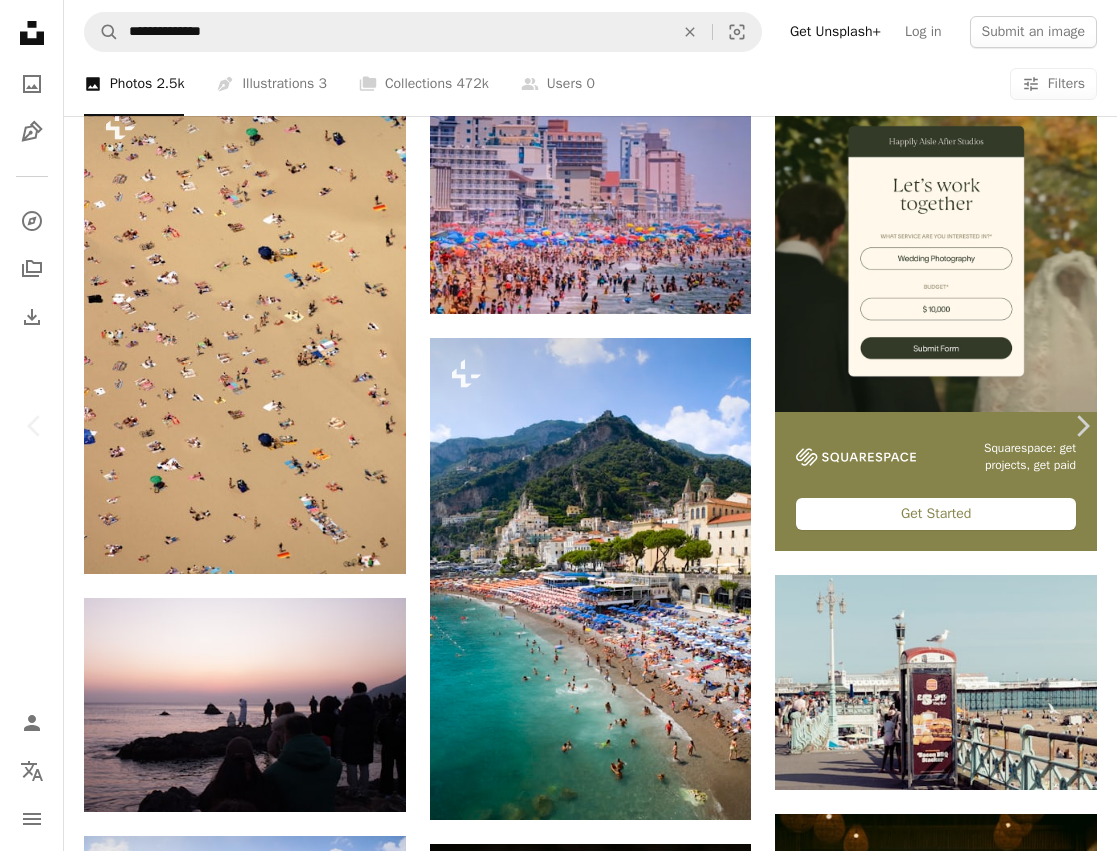 click on "An X shape Chevron left Chevron right [FIRST] [LAST] For Unsplash+ A heart A plus sign A lock Download Zoom in Featured in Photos , Experimental , Travel A forward-right arrow Share More Actions Calendar outlined Published on [DATE], [YEAR] Safety Licensed under the Unsplash+ License beach people summer pattern party sand vacation wallpapers beach background backgrounds view summer background holidays crowd of people summer vacation tanning sun bathing Free pictures Related images Plus sign for Unsplash+ A heart A plus sign [FIRST] [LAST] For Unsplash+ A lock Download Plus sign for Unsplash+ A heart A plus sign [FIRST] [LAST] For Unsplash+ A lock Download Plus sign for Unsplash+ A heart A plus sign [FIRST] [LAST] For Unsplash+ A lock Download Plus sign for Unsplash+ A heart A plus sign [FIRST] [LAST] For Unsplash+ A lock Download Plus sign for Unsplash+ A heart A plus sign" at bounding box center (558, 3733) 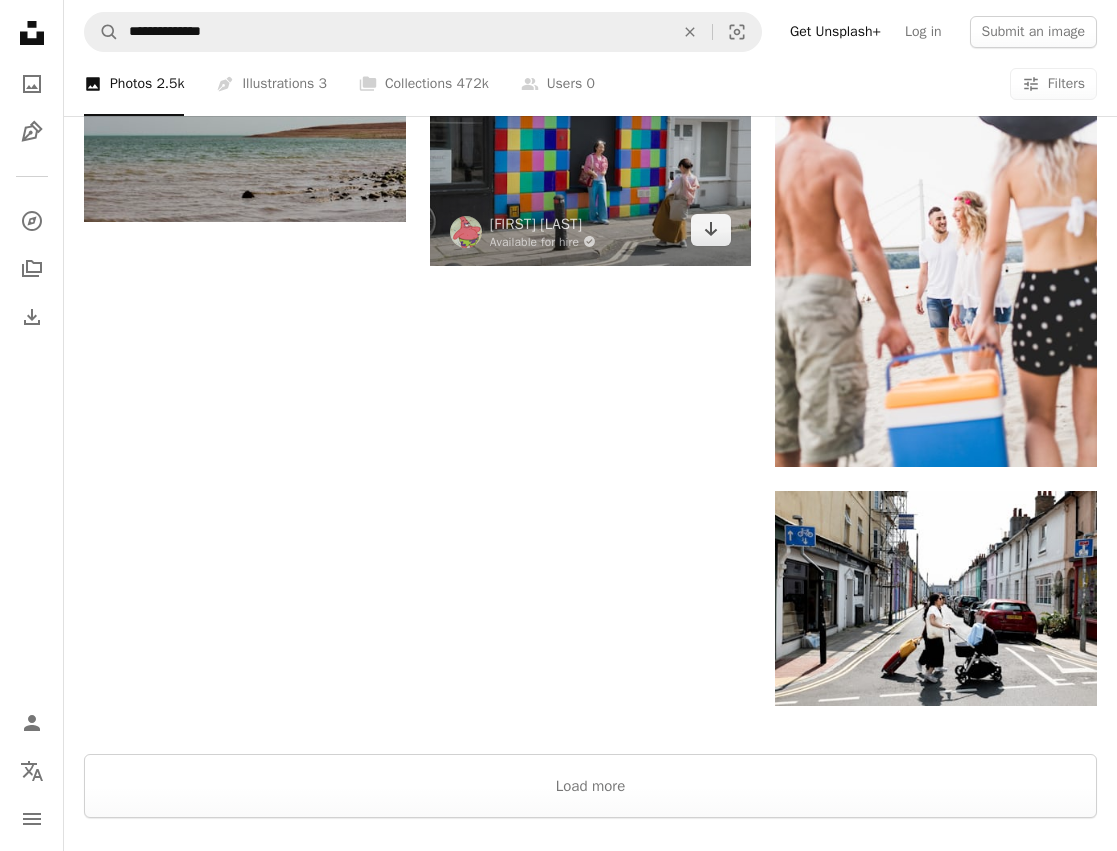 scroll, scrollTop: 2222, scrollLeft: 0, axis: vertical 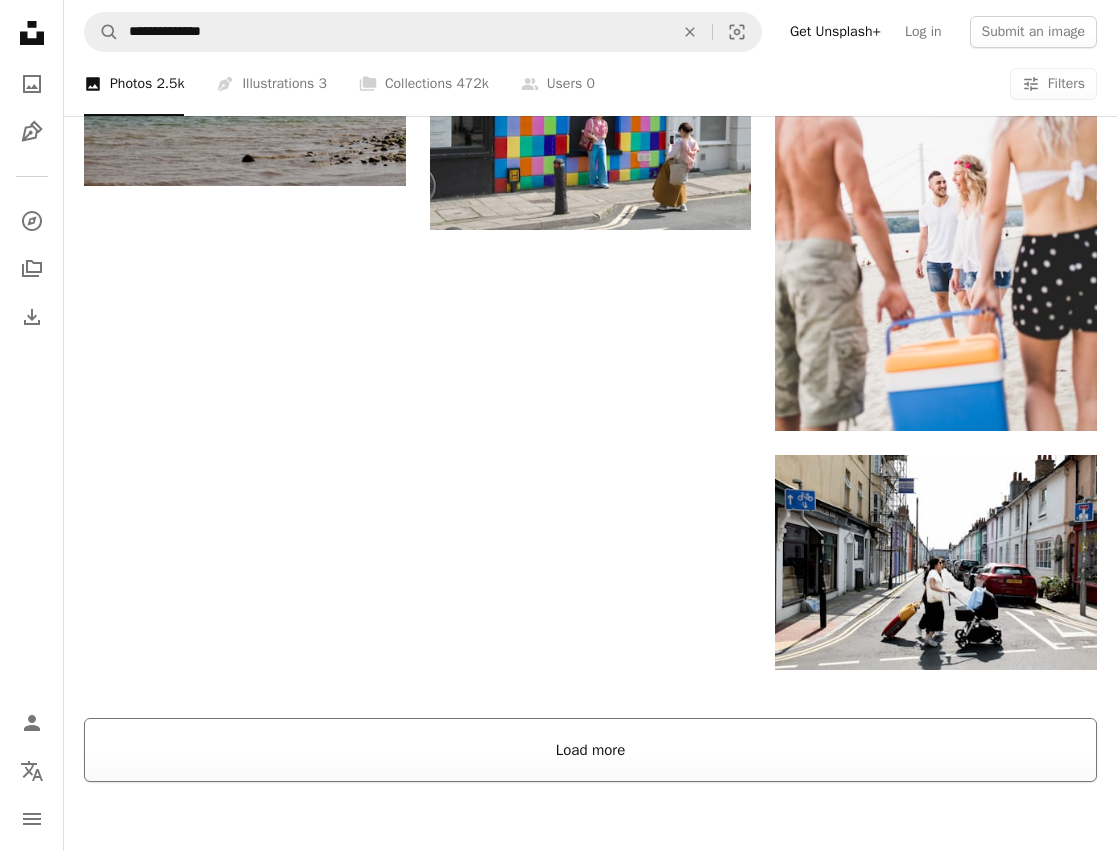 click on "Load more" at bounding box center (590, 750) 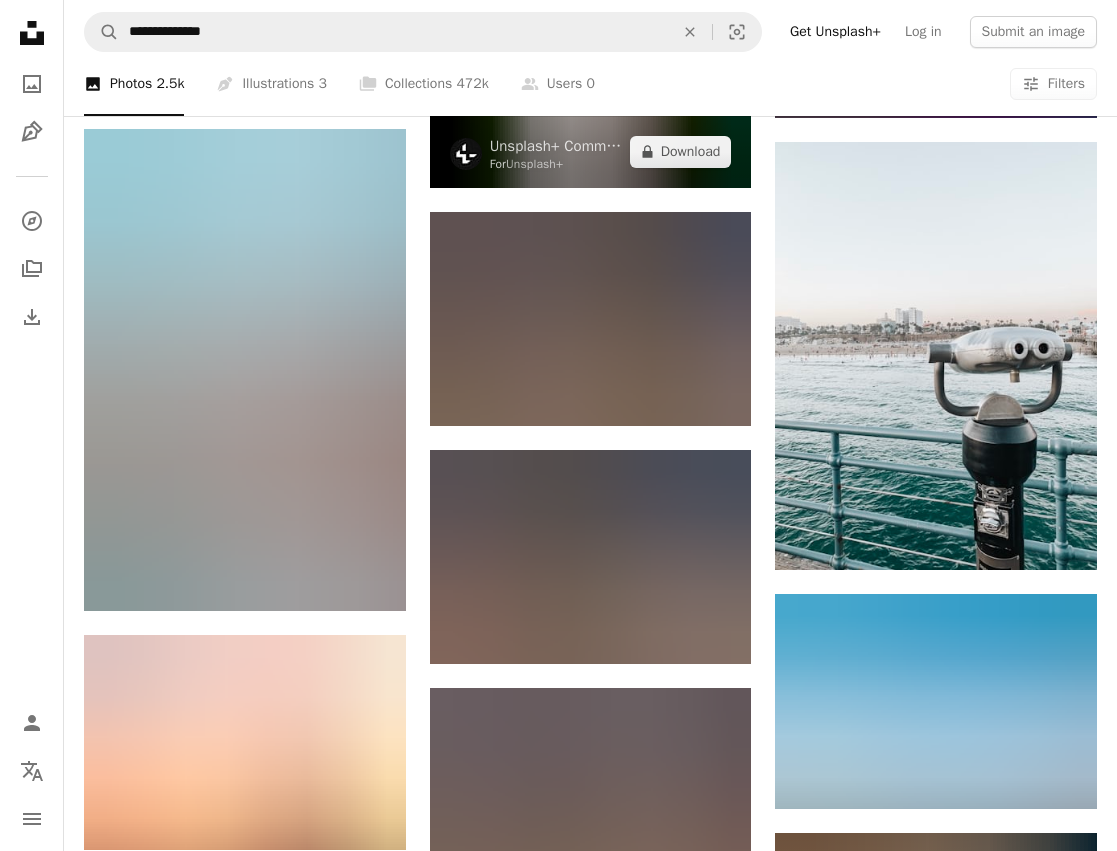 scroll, scrollTop: 4241, scrollLeft: 0, axis: vertical 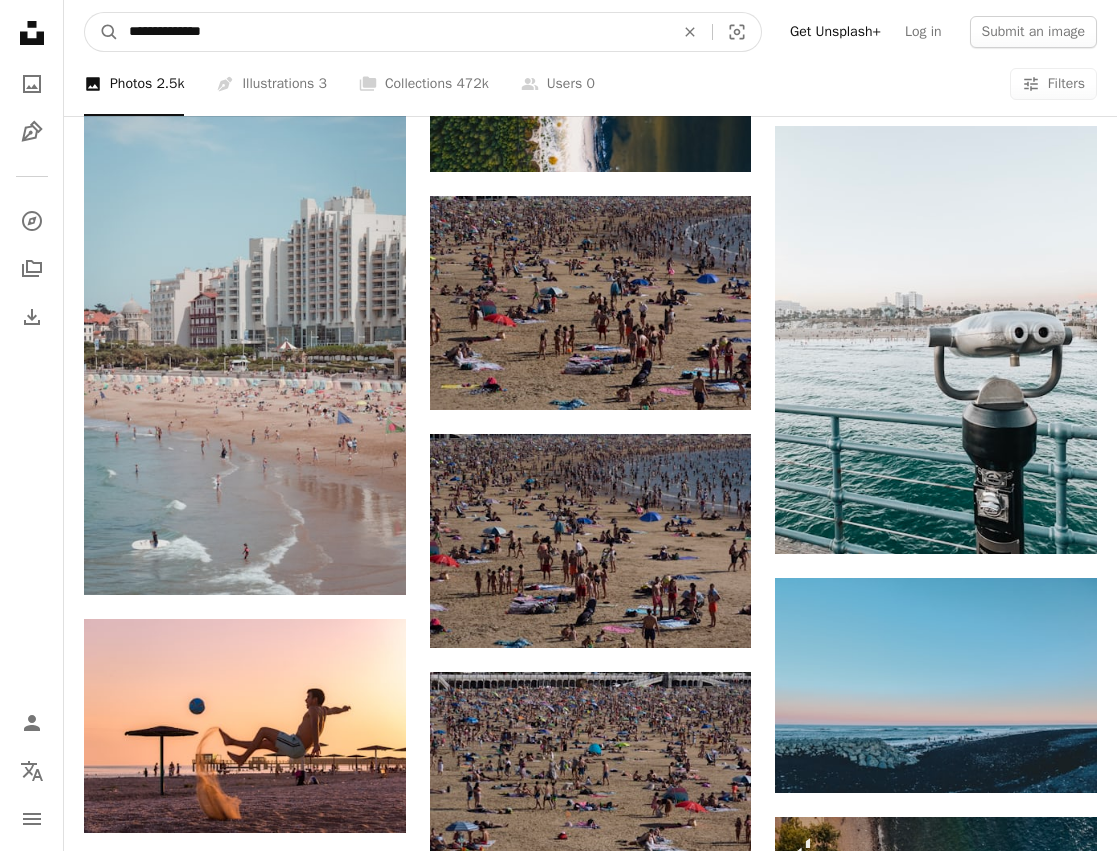 click on "**********" at bounding box center [393, 32] 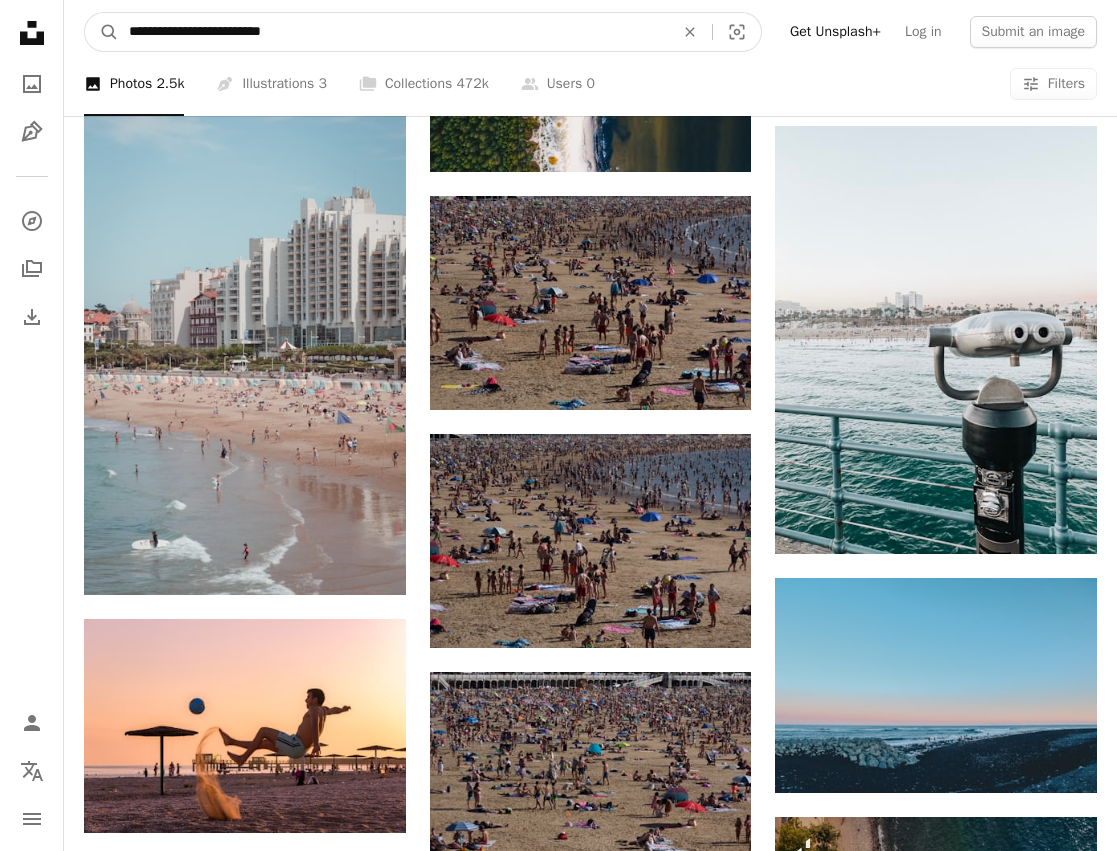 click on "A magnifying glass" at bounding box center (102, 32) 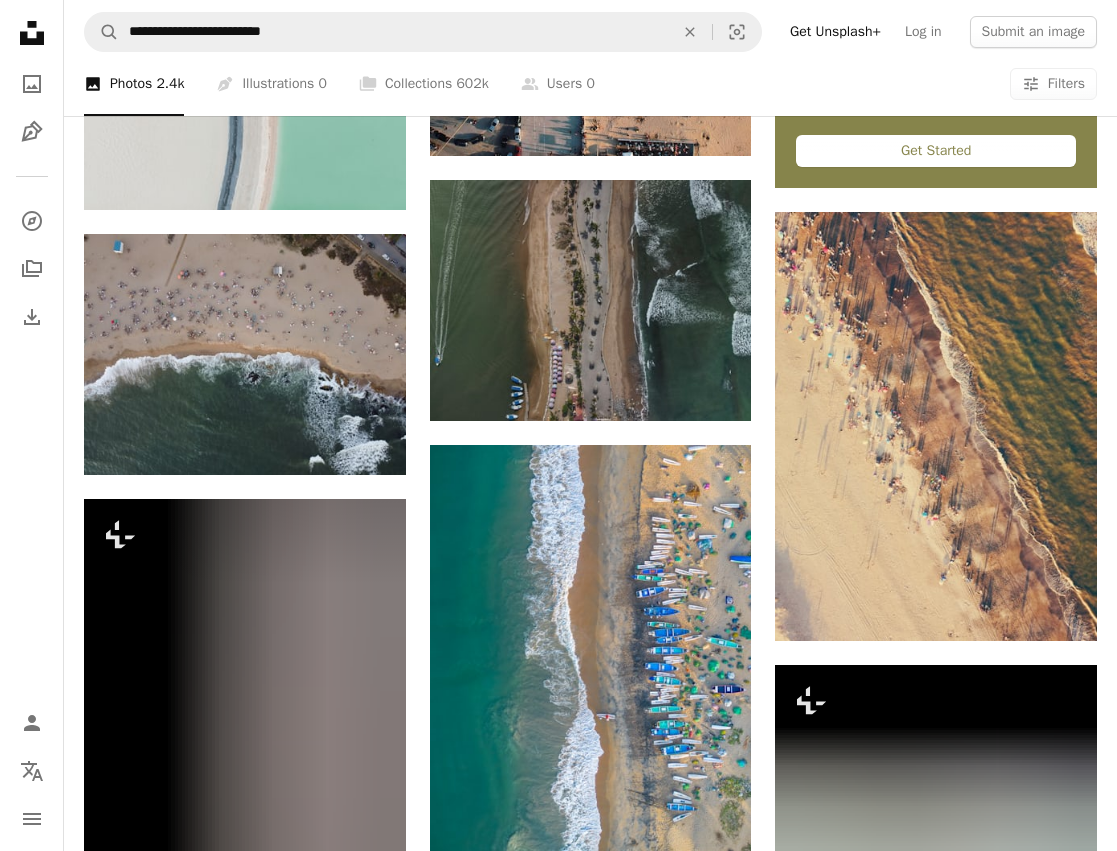 scroll, scrollTop: 770, scrollLeft: 0, axis: vertical 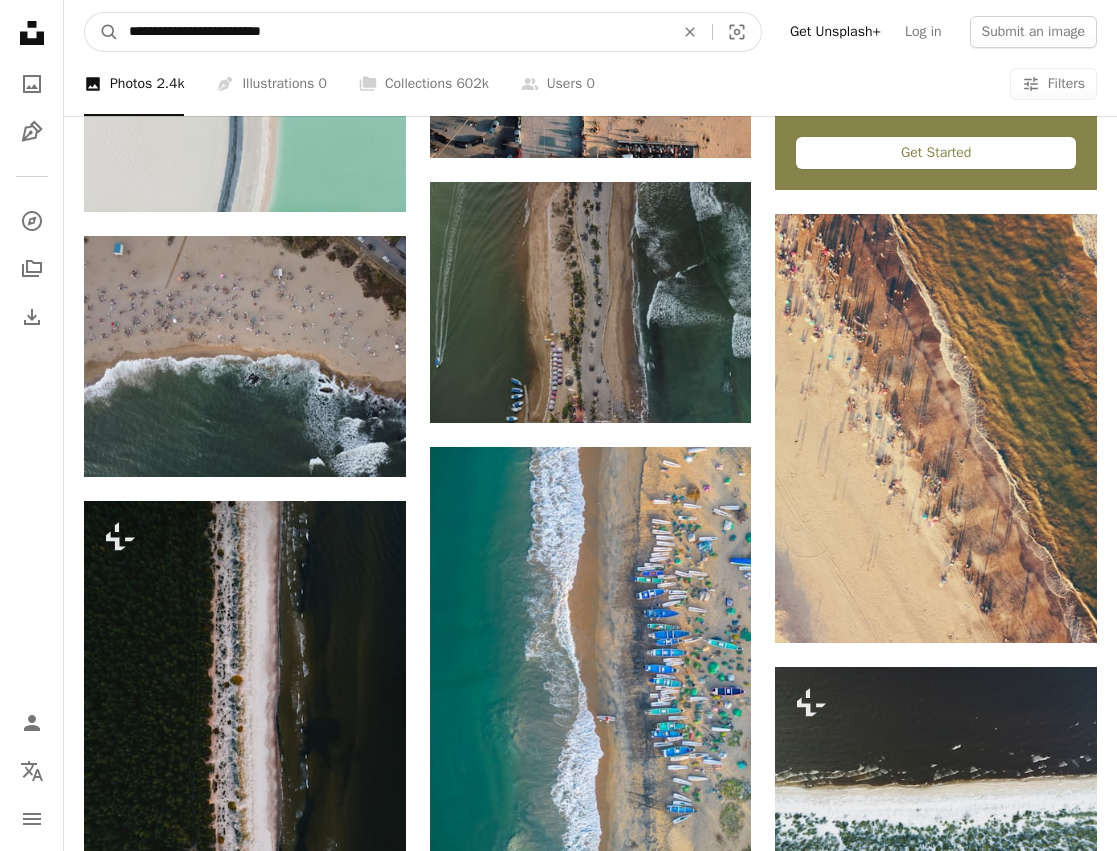 click on "**********" at bounding box center [393, 32] 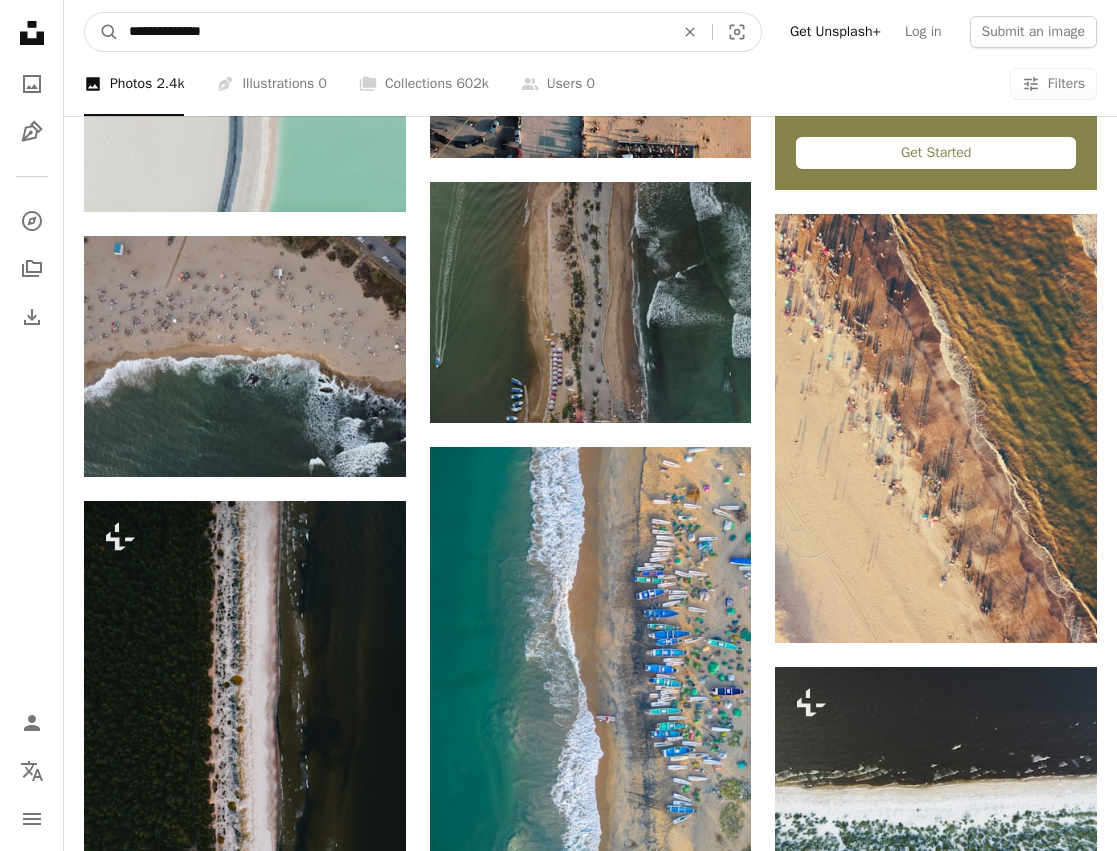 click on "A magnifying glass" at bounding box center [102, 32] 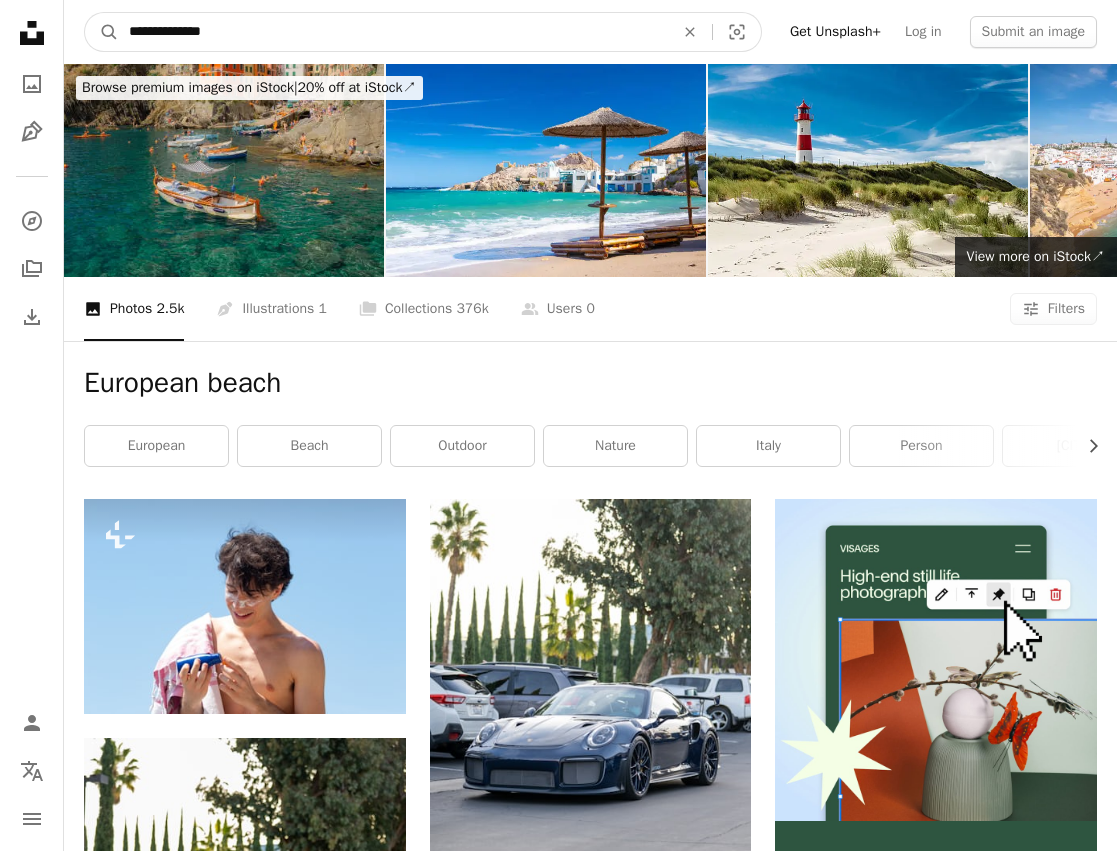 drag, startPoint x: 184, startPoint y: 32, endPoint x: 119, endPoint y: 29, distance: 65.06919 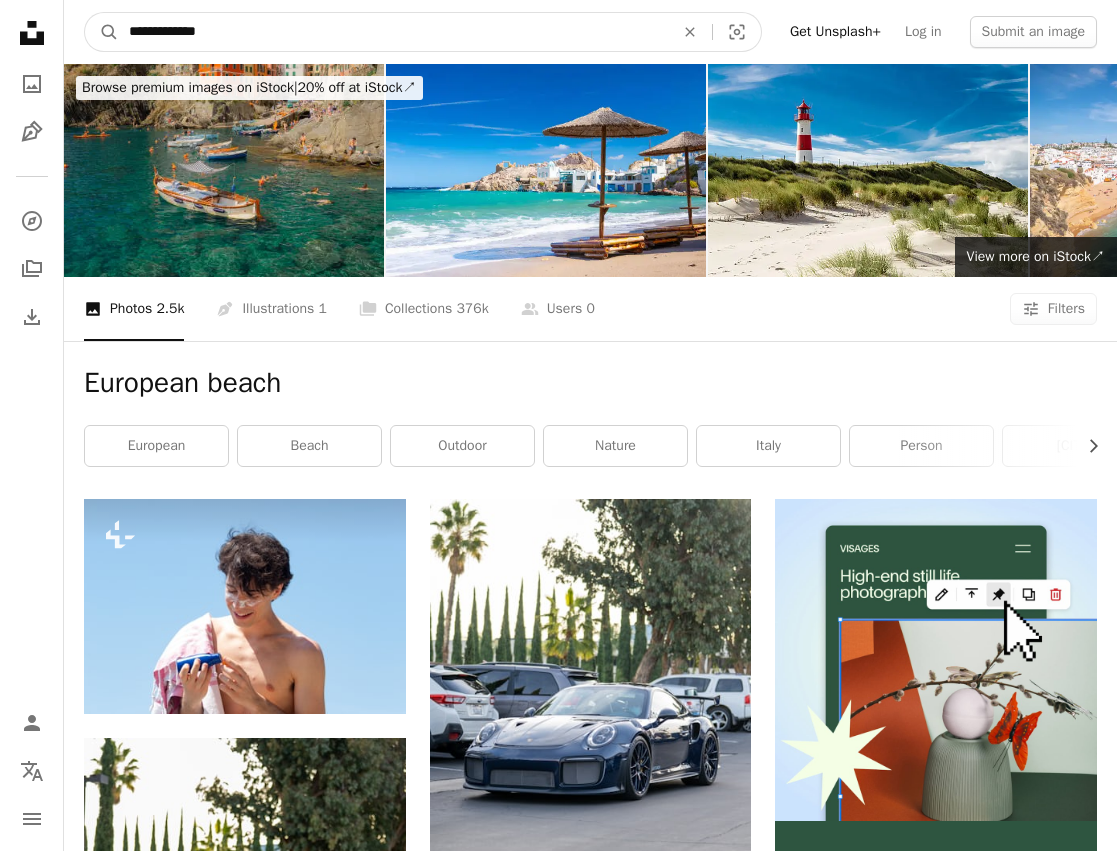 click on "A magnifying glass" at bounding box center [102, 32] 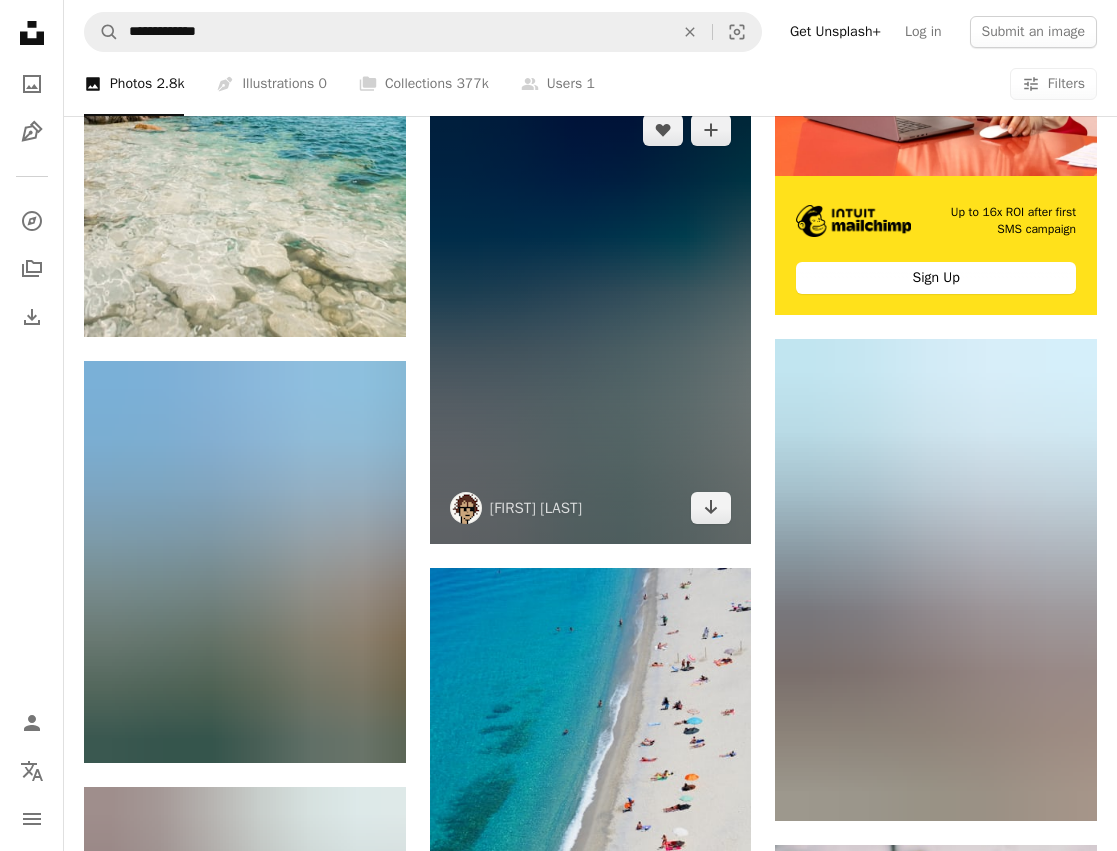 scroll, scrollTop: 671, scrollLeft: 0, axis: vertical 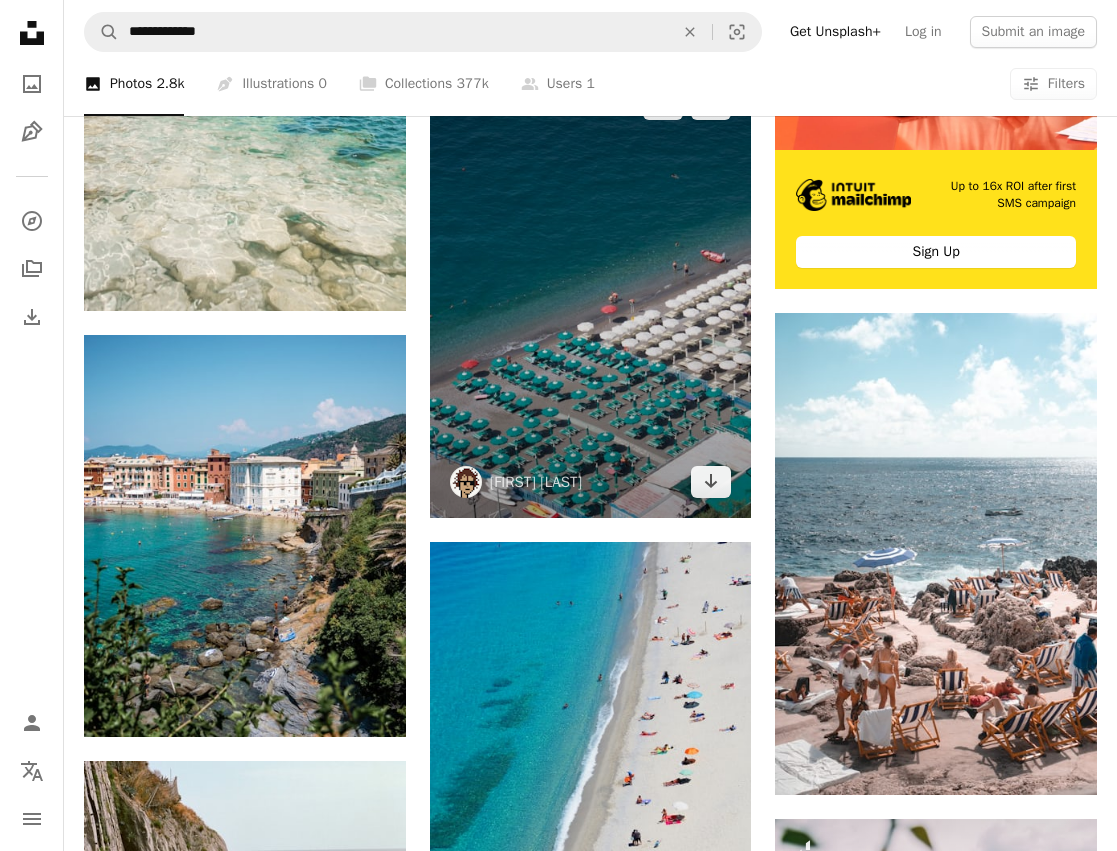 click at bounding box center [591, 293] 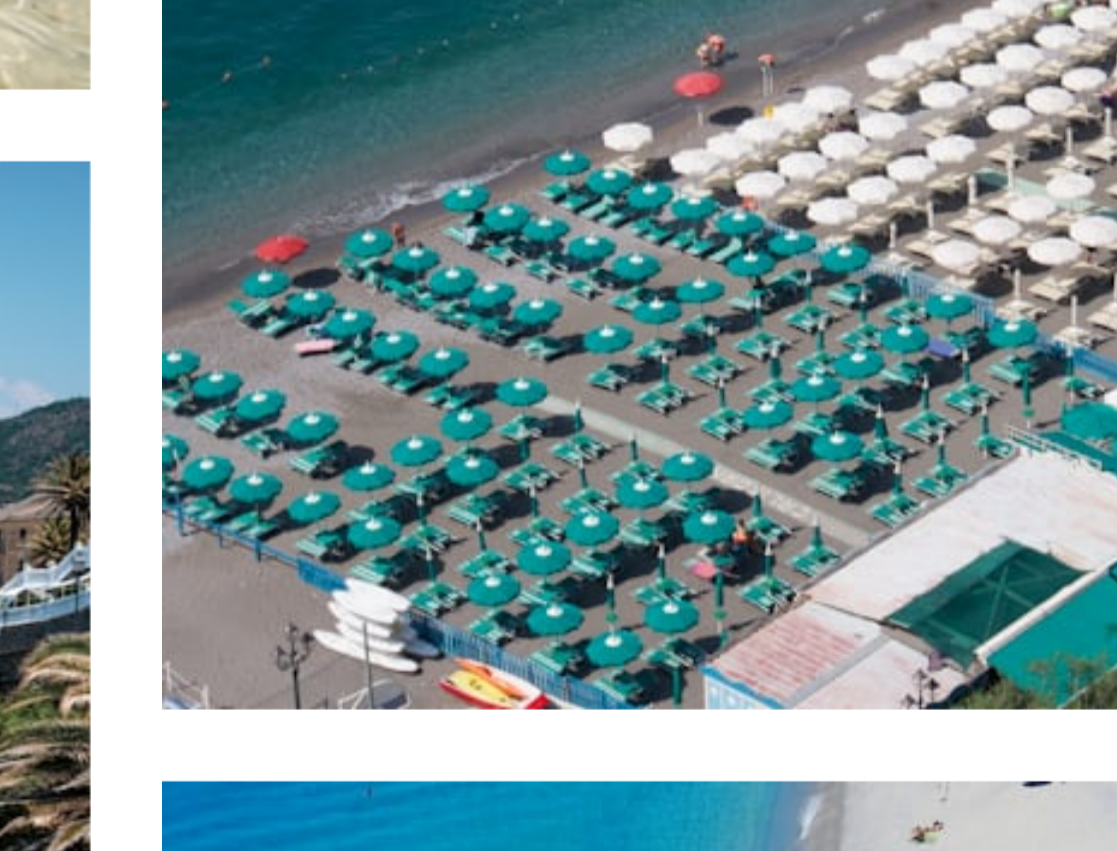 scroll, scrollTop: 671, scrollLeft: 0, axis: vertical 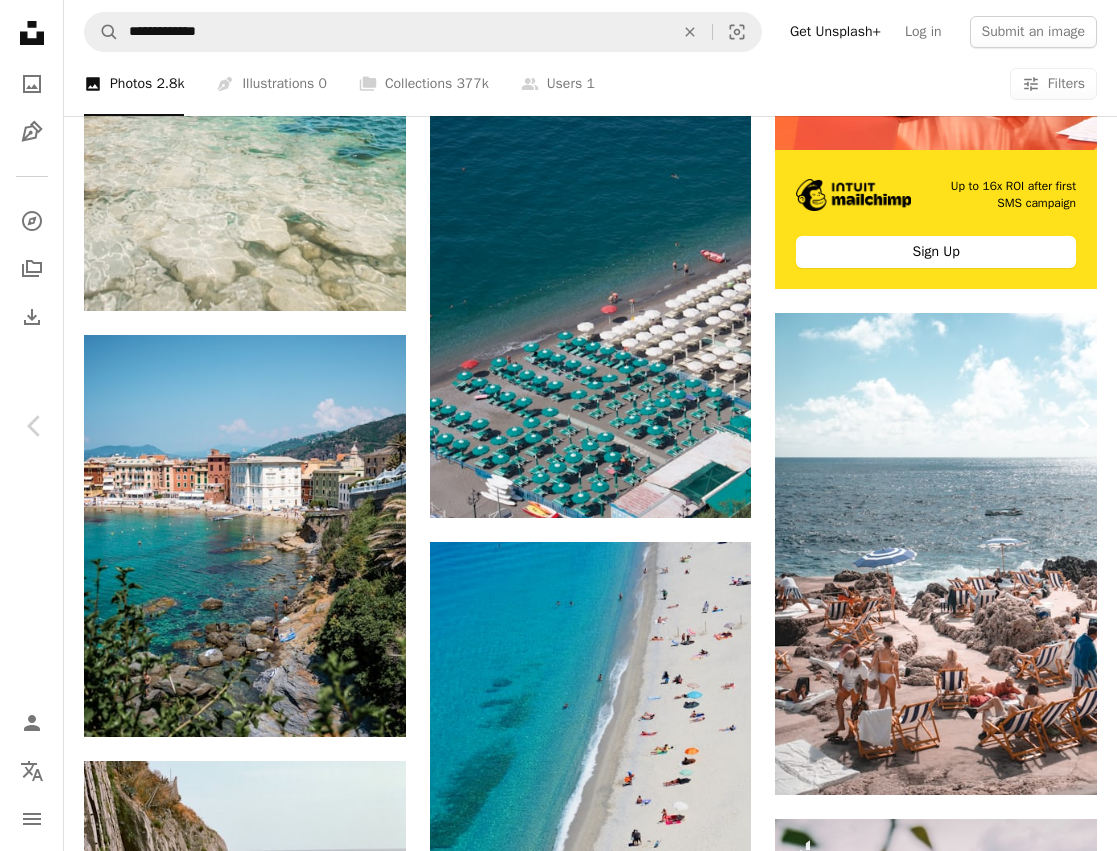 click on "Chevron right" at bounding box center (1082, 426) 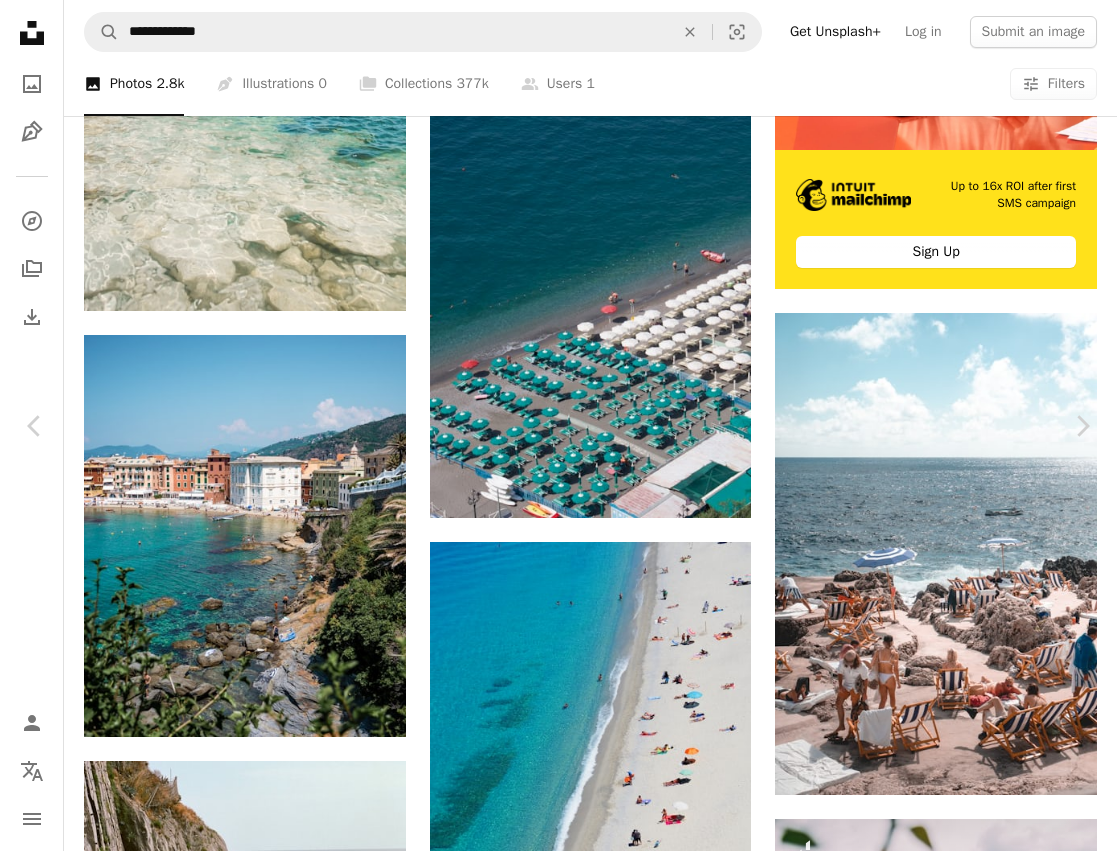 click on "An X shape Chevron left Chevron right [FIRST] [LAST] For Unsplash+ A heart A plus sign A lock Download Zoom in A forward-right arrow Share More Actions A map marker Posillipo, Napoli, NA, Italia Calendar outlined Published on [DATE], [YEAR] Safety Licensed under the Unsplash+ License sea italy flower wallpaper outdoors coast sea background italia napoli italian coast italian beach vesuvius vesuvio italian sea Public domain images Related images Plus sign for Unsplash+ A heart A plus sign [FIRST] [LAST] For Unsplash+ A lock Download Plus sign for Unsplash+ A heart A plus sign [FIRST] [LAST] For Unsplash+ A lock Download Plus sign for Unsplash+ A heart A plus sign [FIRST] [LAST] For Unsplash+ A lock Download Plus sign for Unsplash+ A heart A plus sign [FIRST] [LAST] For Unsplash+ A lock Download Plus sign for Unsplash+" at bounding box center [558, 4408] 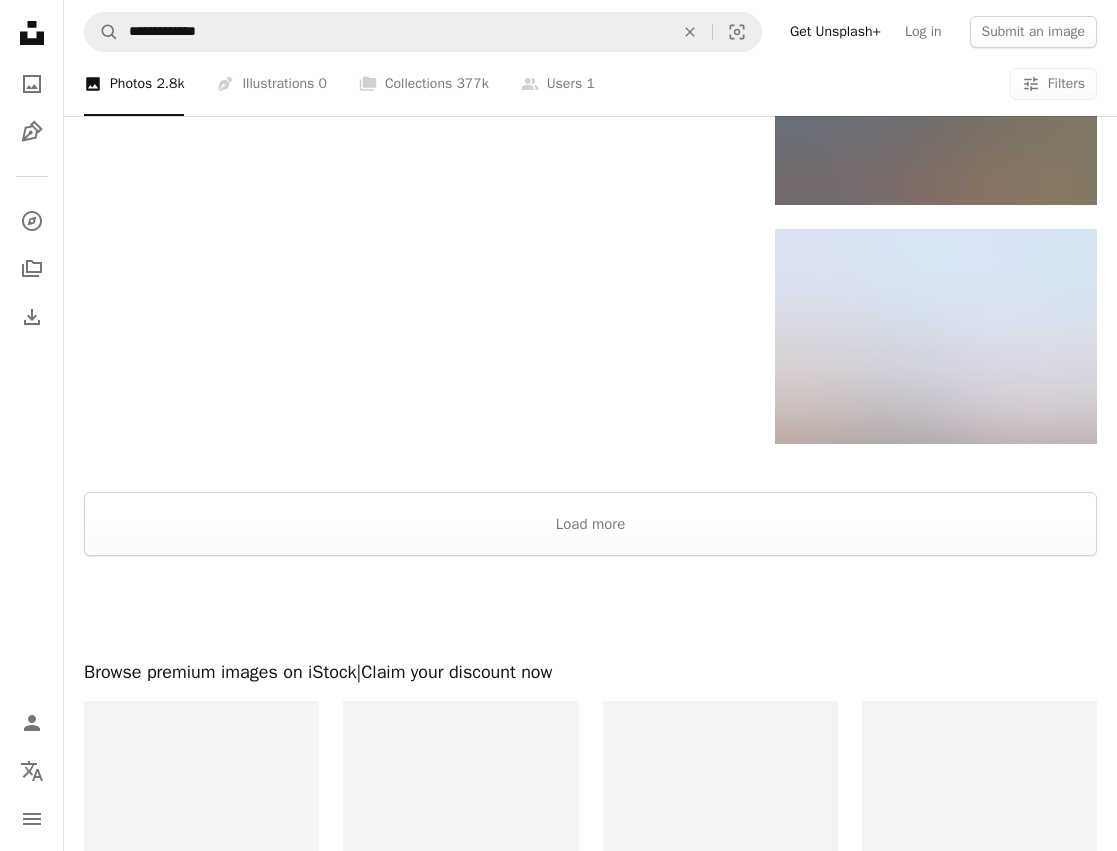 scroll, scrollTop: 3467, scrollLeft: 0, axis: vertical 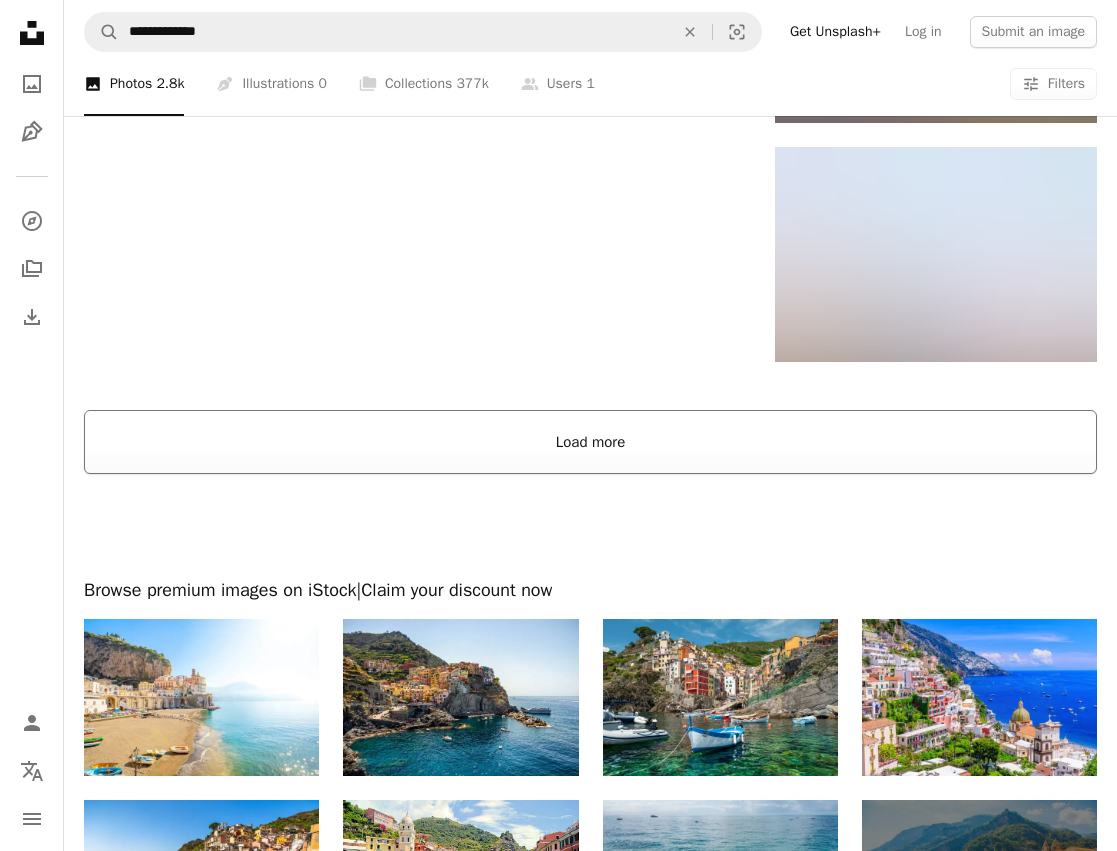 click on "Load more" at bounding box center (590, 442) 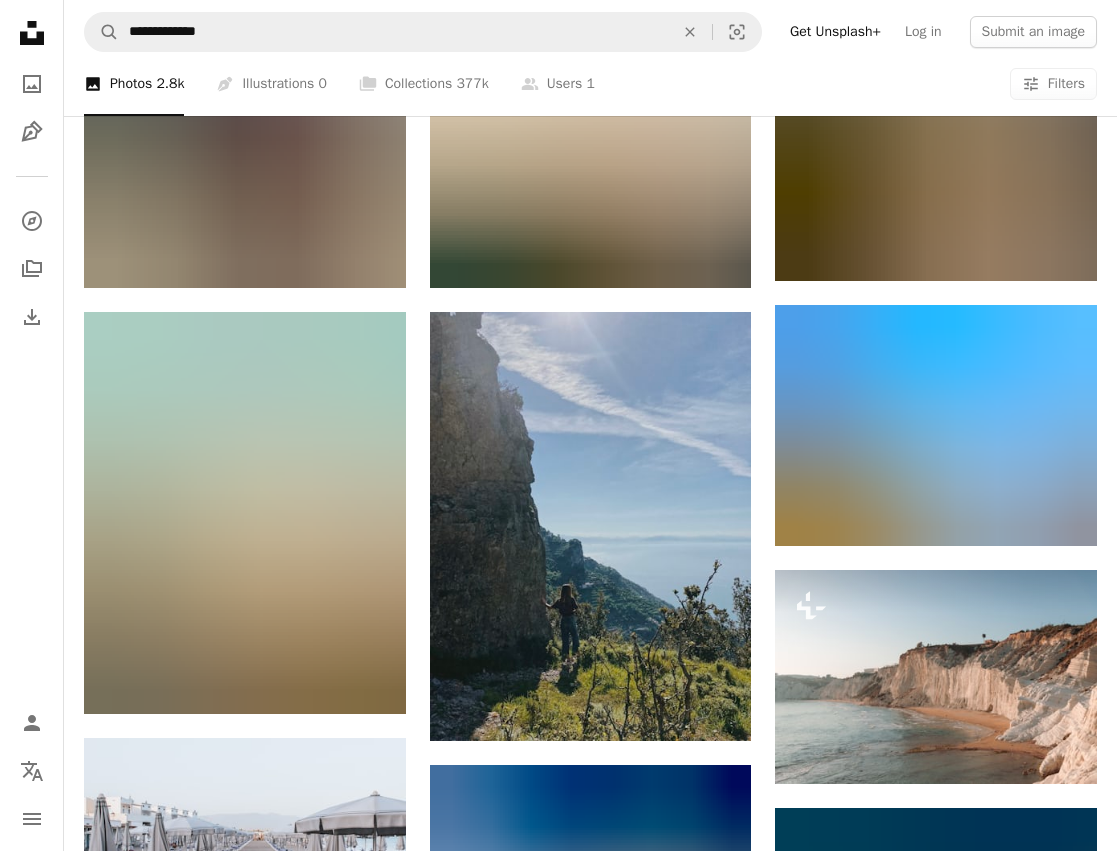 scroll, scrollTop: 5731, scrollLeft: 0, axis: vertical 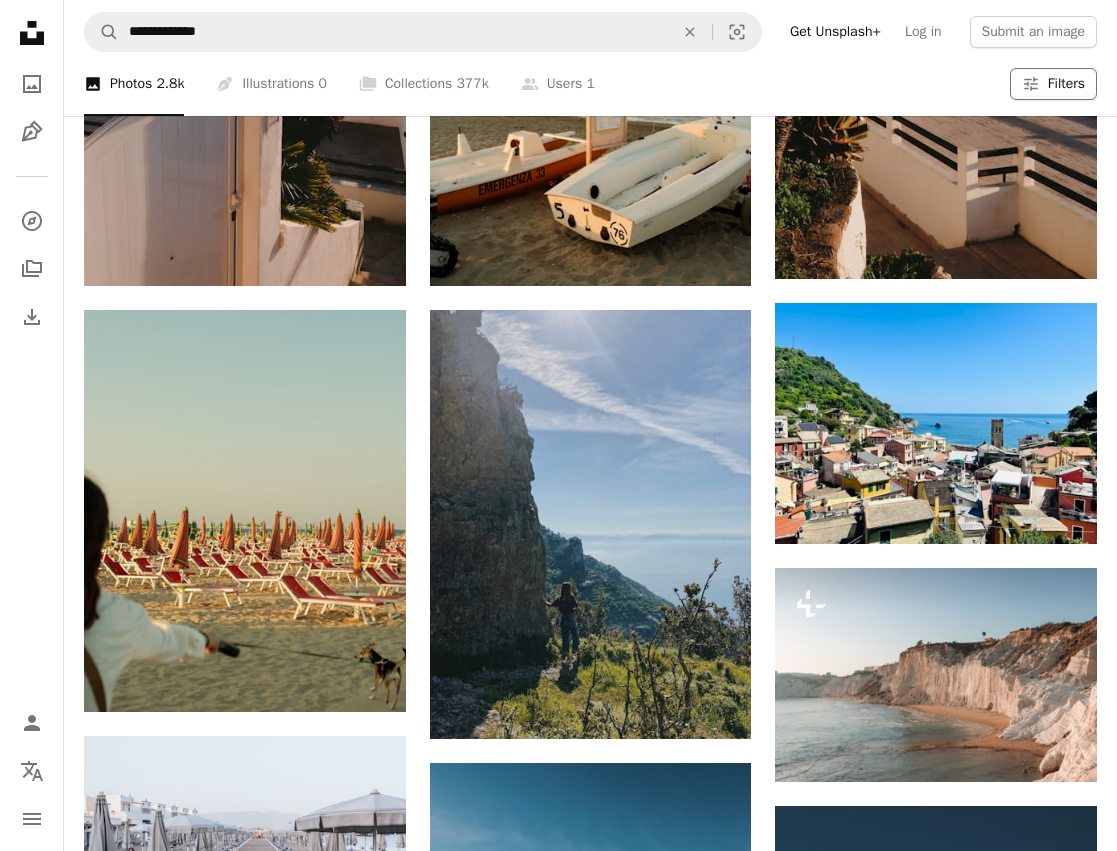 click on "Filters Filters" at bounding box center (1053, 84) 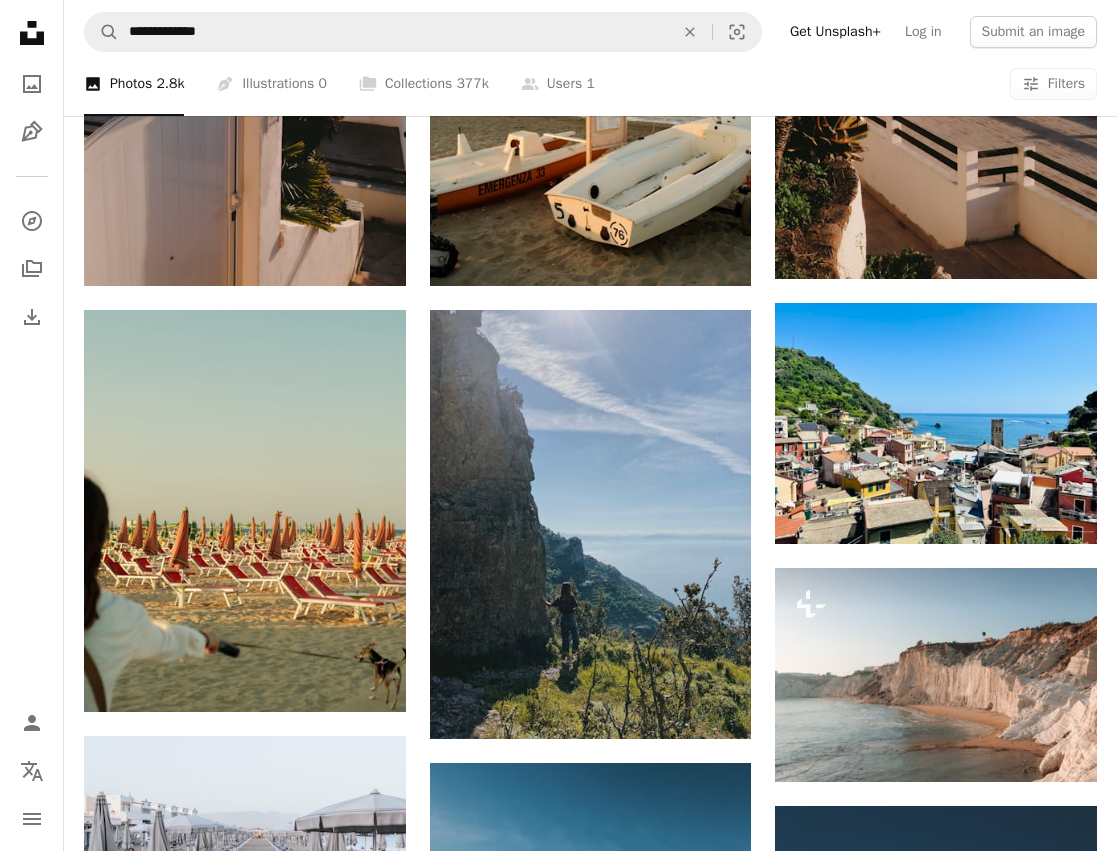 click on "Landscape" at bounding box center (558, 5296) 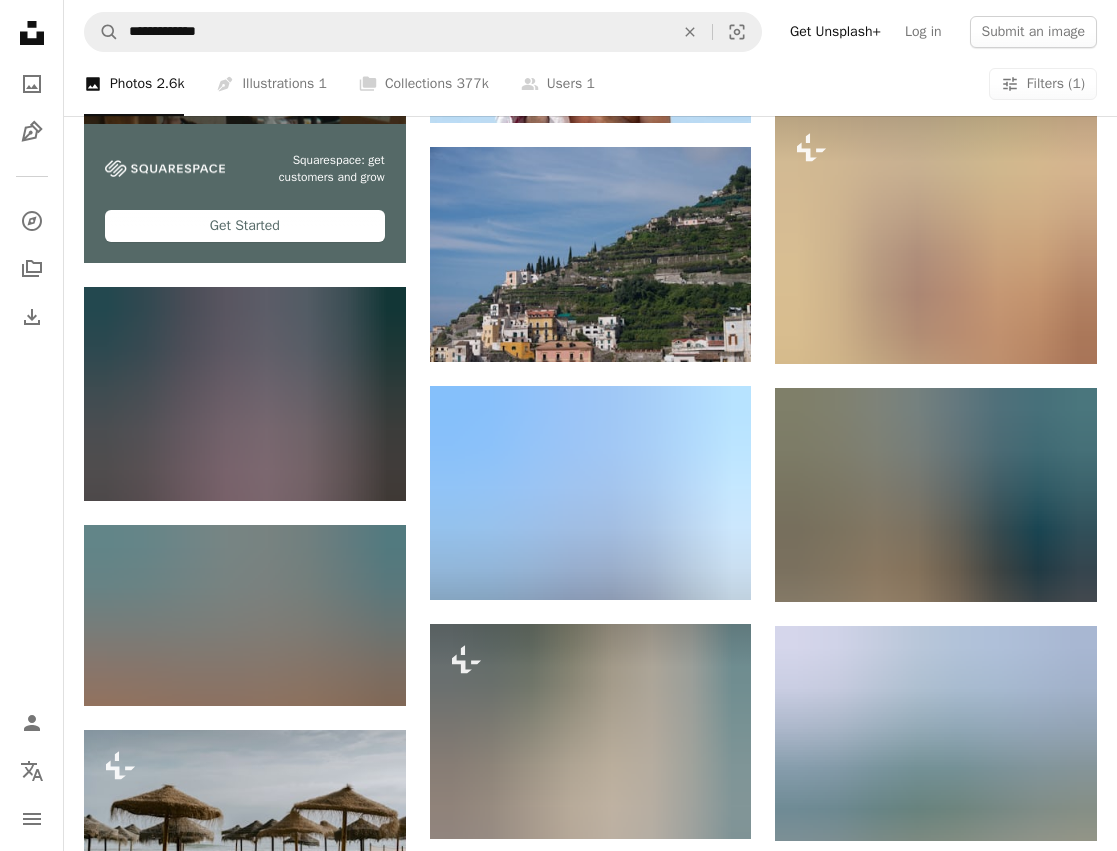 scroll, scrollTop: 3101, scrollLeft: 0, axis: vertical 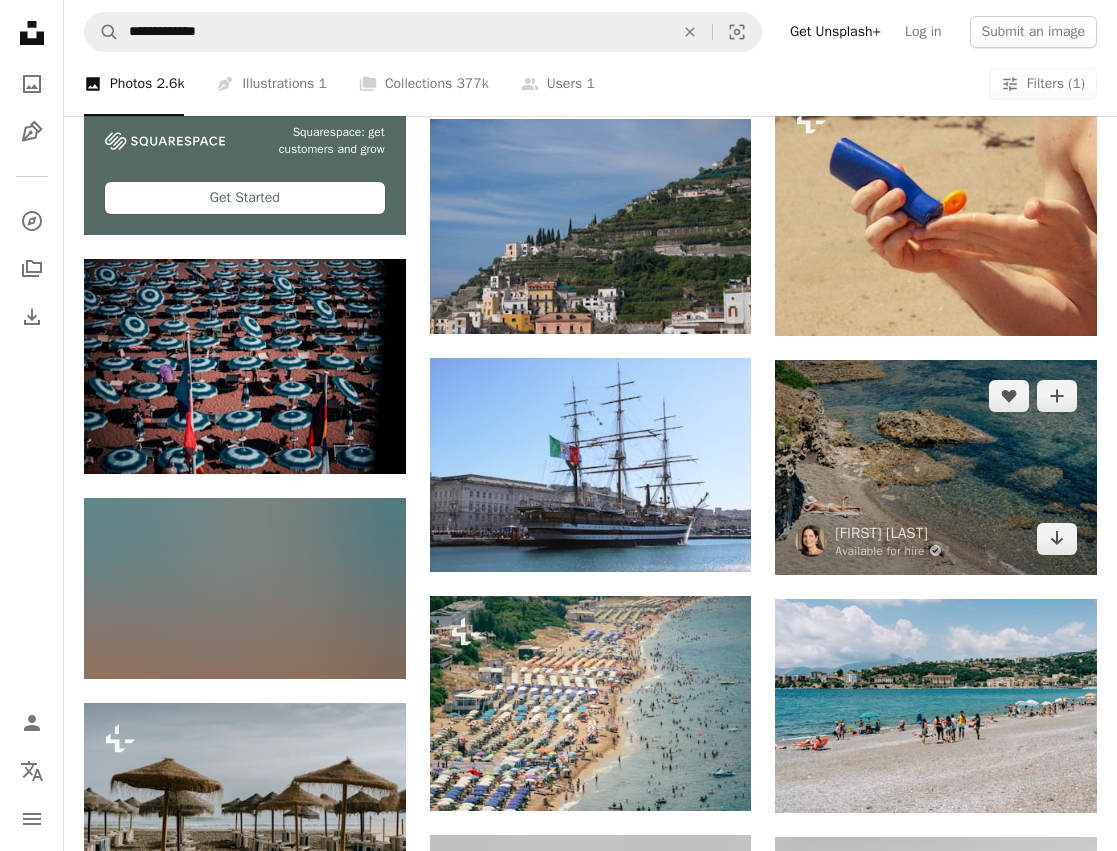 click at bounding box center [936, 467] 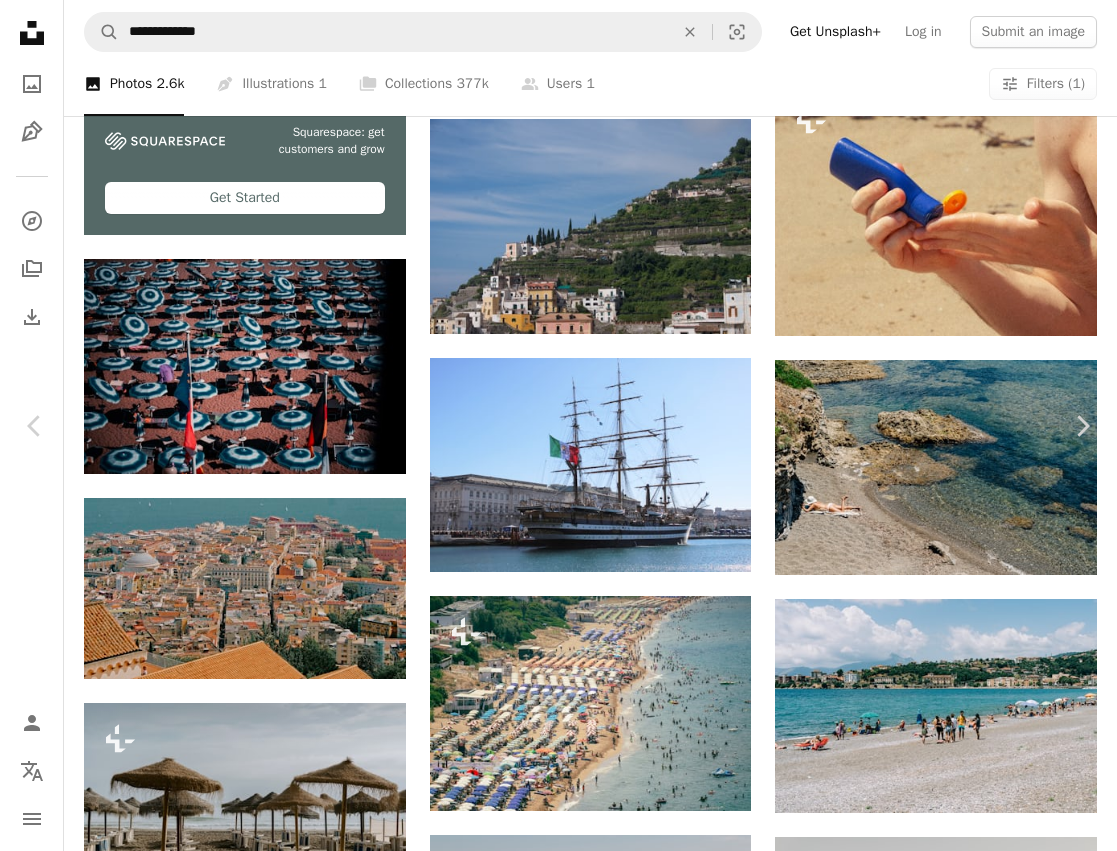 click on "An X shape Chevron left Chevron right [FIRST] [LAST] Available for hire A checkmark inside of a circle A heart A plus sign Download free Chevron down Zoom in Views 252,725 Downloads 4,656 Featured in Photos A forward-right arrow Share Info icon Info More Actions Woman sunbathing on a secluded beach in [LOCATION], [LOCATION] A map marker [LOCATION], [LOCATION] Calendar outlined Published on [DATE], [YEAR] Camera SONY, ILCE-7M3 Safety Free to use under the Unsplash License beach woman [COUNTRY] sea beach tourism tourist mediterranean italian solo travel sunbathing mediterranean sea solo traveler mediterranean coast [LOCATION] land human sea clothing skin adventure Free stock photos Browse premium related images on iStock | Save 20% with code UNSPLASH20 View more on iStock ↗ Related images A heart A plus sign [FIRST] [LAST] Available for hire A checkmark inside of a circle Arrow pointing down A heart A plus sign [NAME] Available for hire Arrow pointing down" at bounding box center [558, 3632] 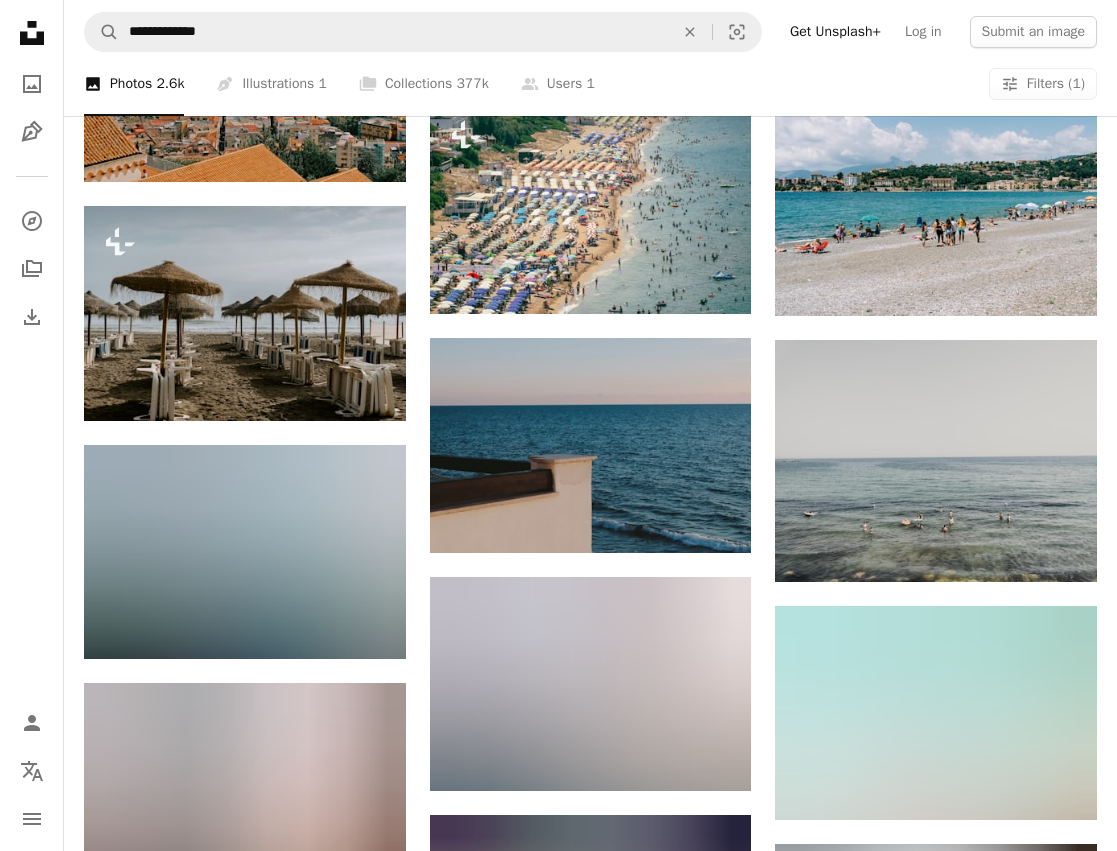 scroll, scrollTop: 3600, scrollLeft: 0, axis: vertical 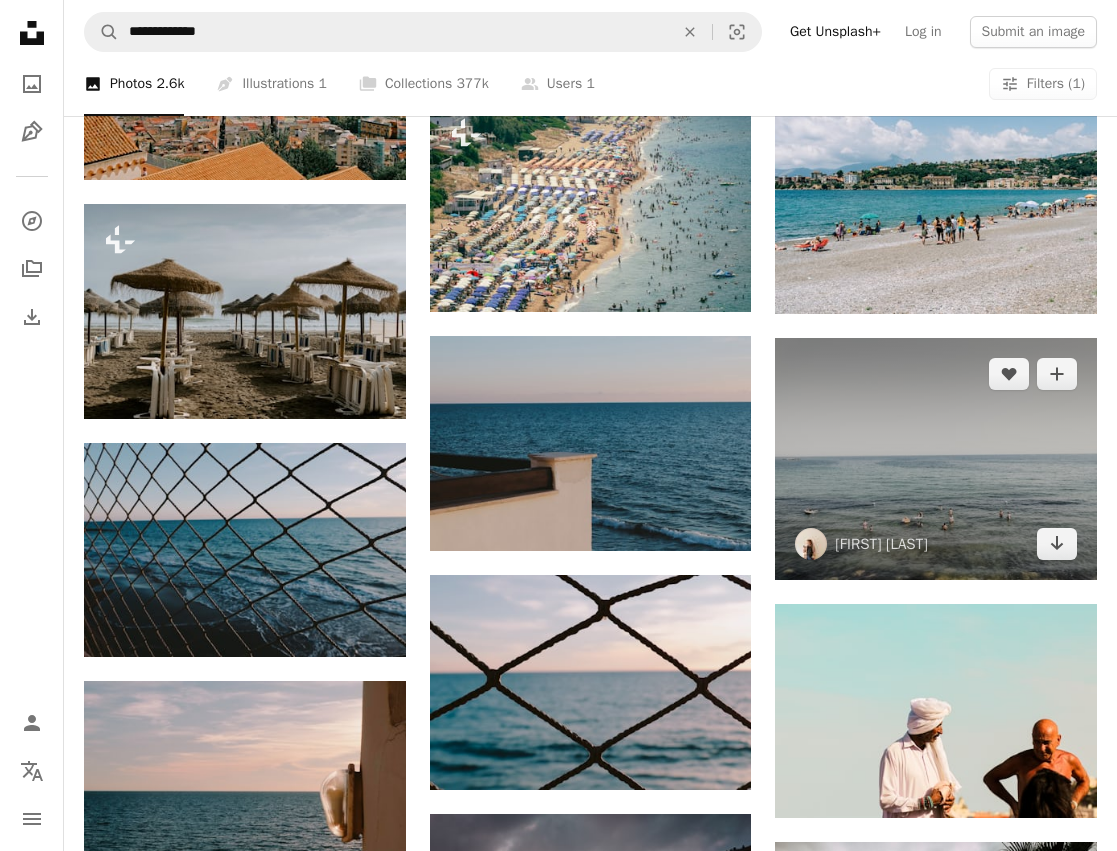 click at bounding box center (936, 458) 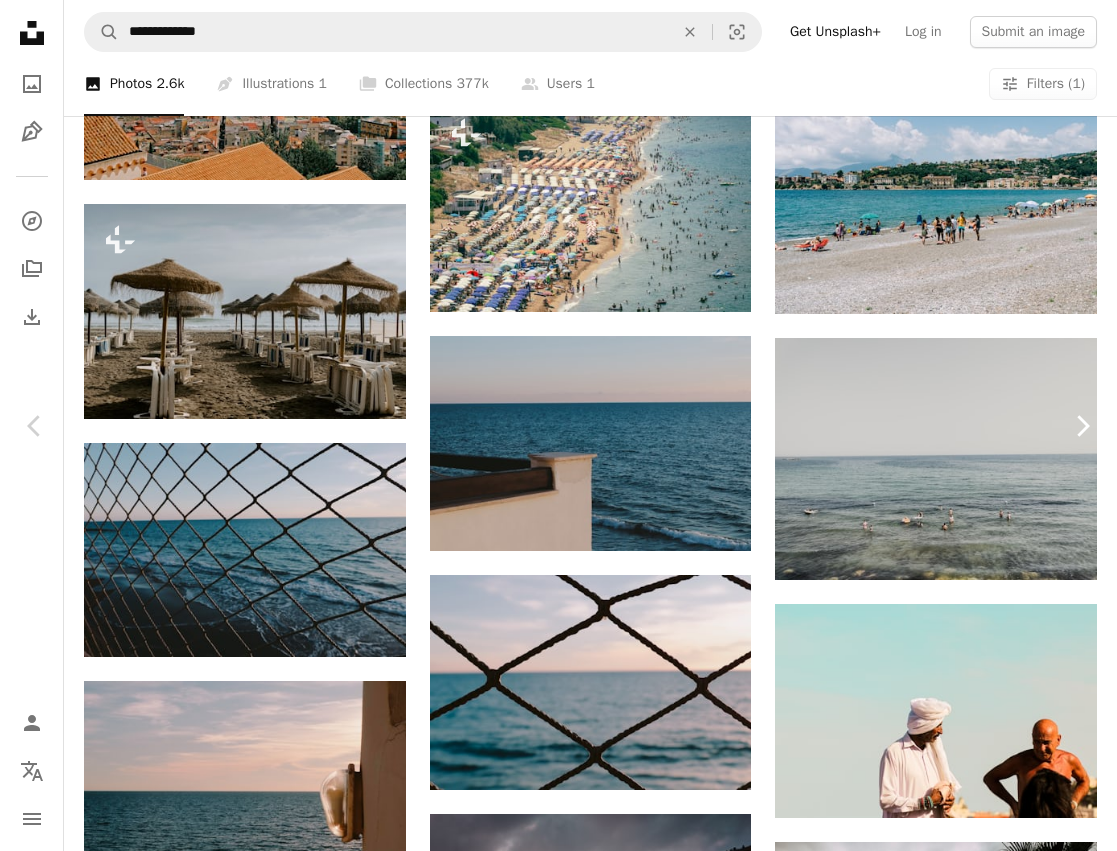 click on "Chevron right" at bounding box center (1082, 426) 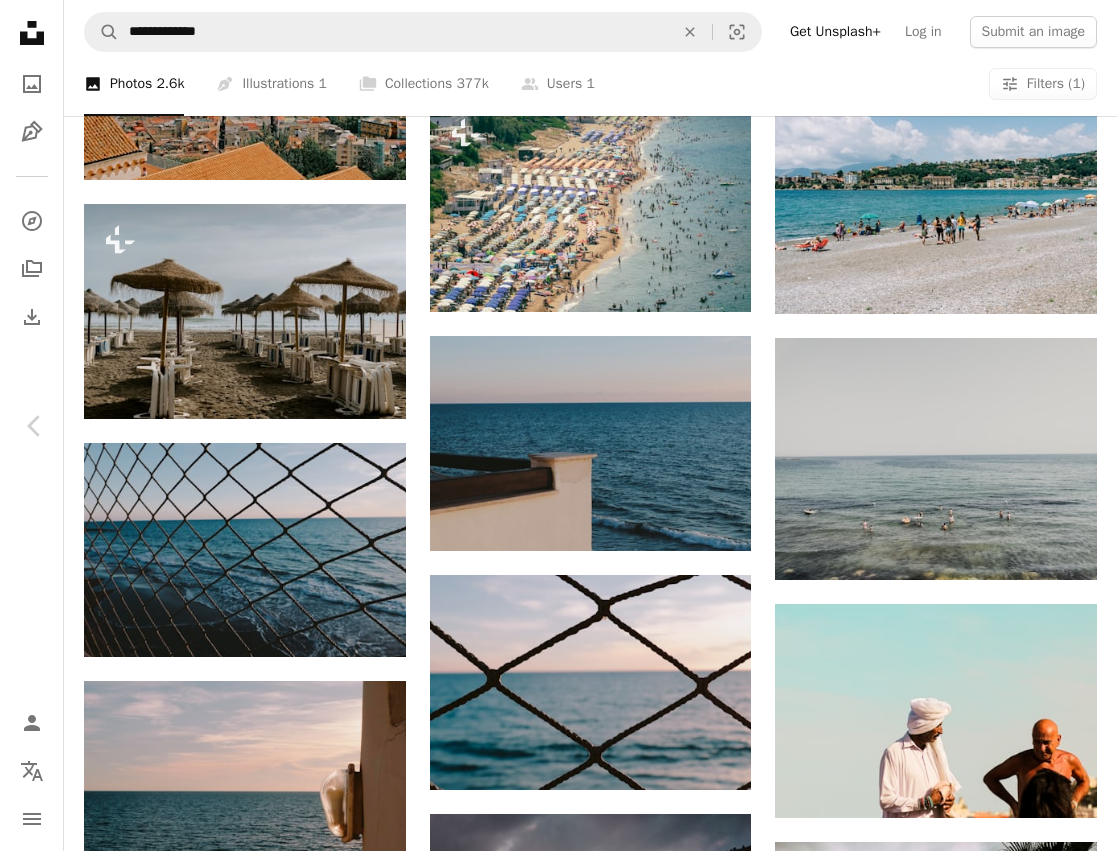 click on "An X shape Chevron left Chevron right [FIRST] [LAST] [FIRST][LAST] A heart A plus sign Download free Chevron down Zoom in Views 820 Downloads 10 A forward-right arrow Share Info icon Info More Actions Amerigo Vespucci, Tour 2025 A map marker Trieste, [COUNTRY] Calendar outlined Published on [DATE], [YEAR] Safety Free to use under the Unsplash License beach ship military marine navy italian boat vehicle flag sailboat port [COUNTRY] dock waterfront Trieste Public domain images Browse premium related images on iStock | Save 20% with code UNSPLASH20 View more on iStock ↗ Related images A heart A plus sign [FIRST] [LAST] Arrow pointing down Plus sign for Unsplash+ A heart A plus sign [FIRST] [LAST] For Unsplash+ A lock Download A heart A plus sign [FIRST] [LAST] Arrow pointing down A heart A plus sign [FIRST] [LAST] Arrow pointing down A heart A plus sign [FIRST] [LAST] Available for hire A checkmark inside of a circle Arrow pointing down A heart A plus sign [FIRST] [LAST] Available for hire" at bounding box center (558, 4591) 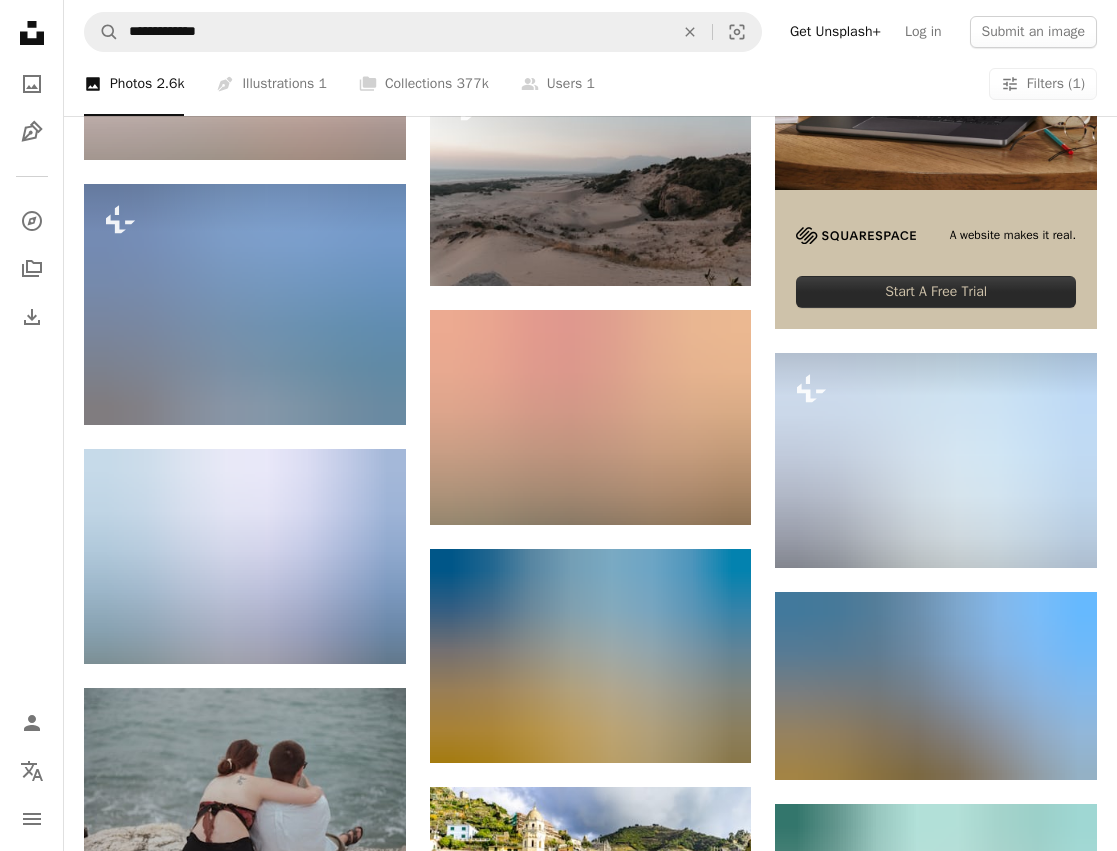 scroll, scrollTop: 5545, scrollLeft: 0, axis: vertical 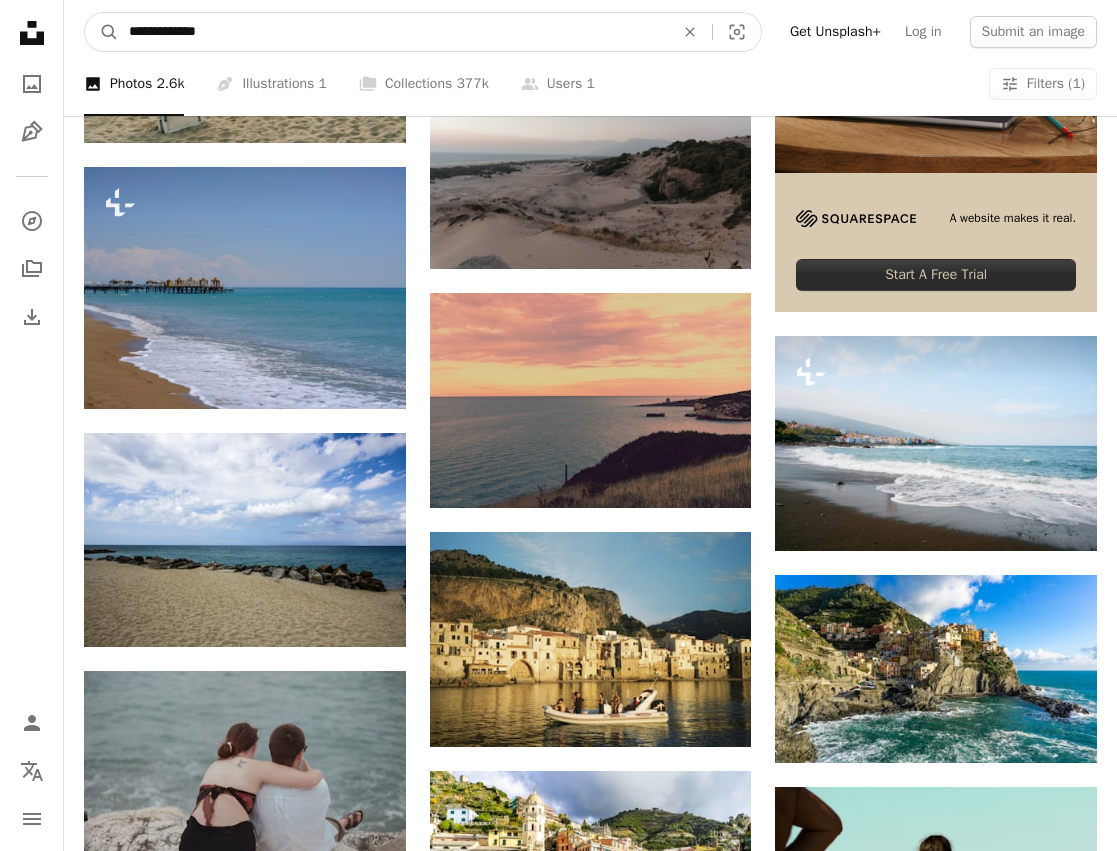 click on "**********" at bounding box center [393, 32] 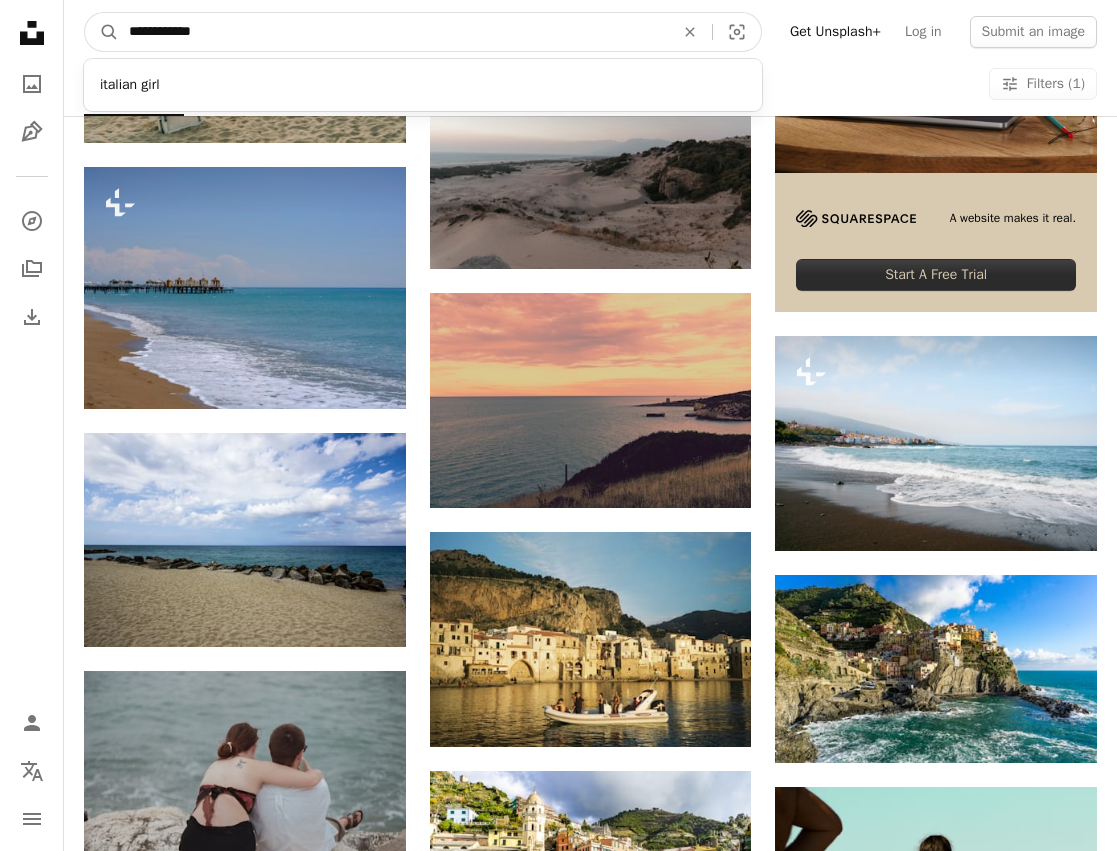 click on "A magnifying glass" at bounding box center [102, 32] 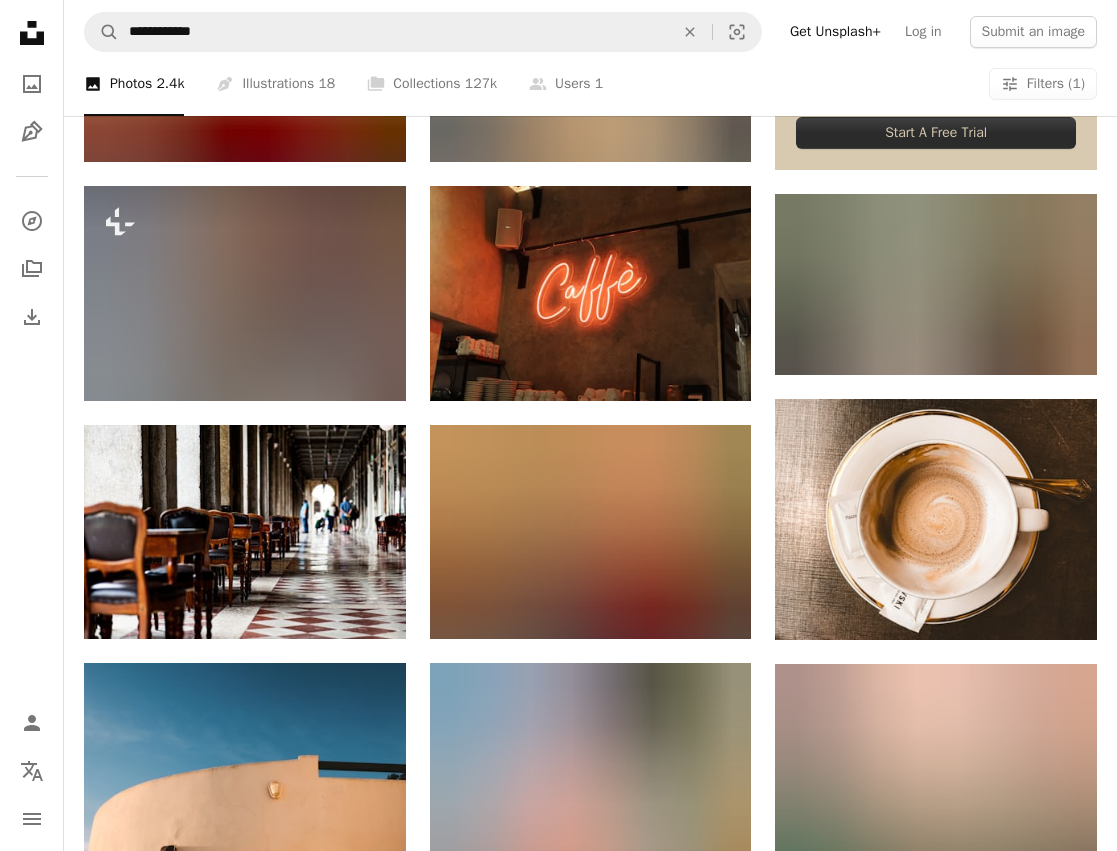scroll, scrollTop: 798, scrollLeft: 0, axis: vertical 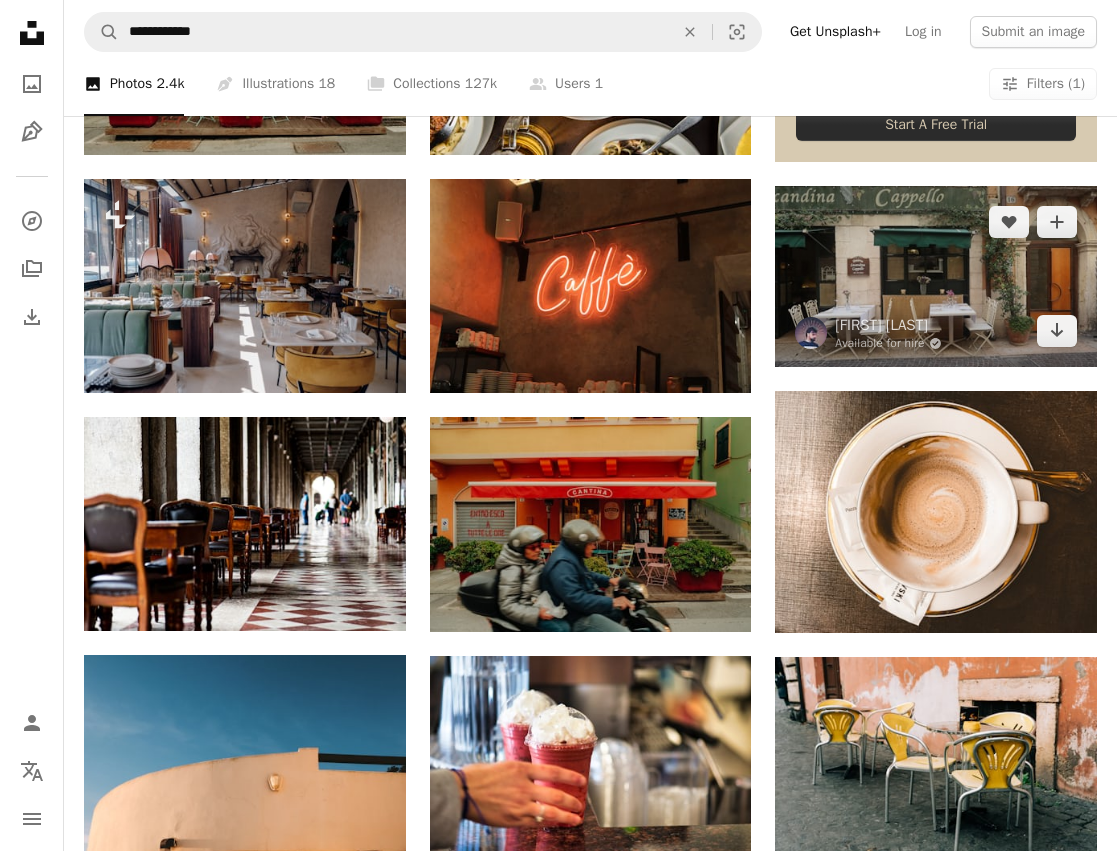 click at bounding box center (936, 276) 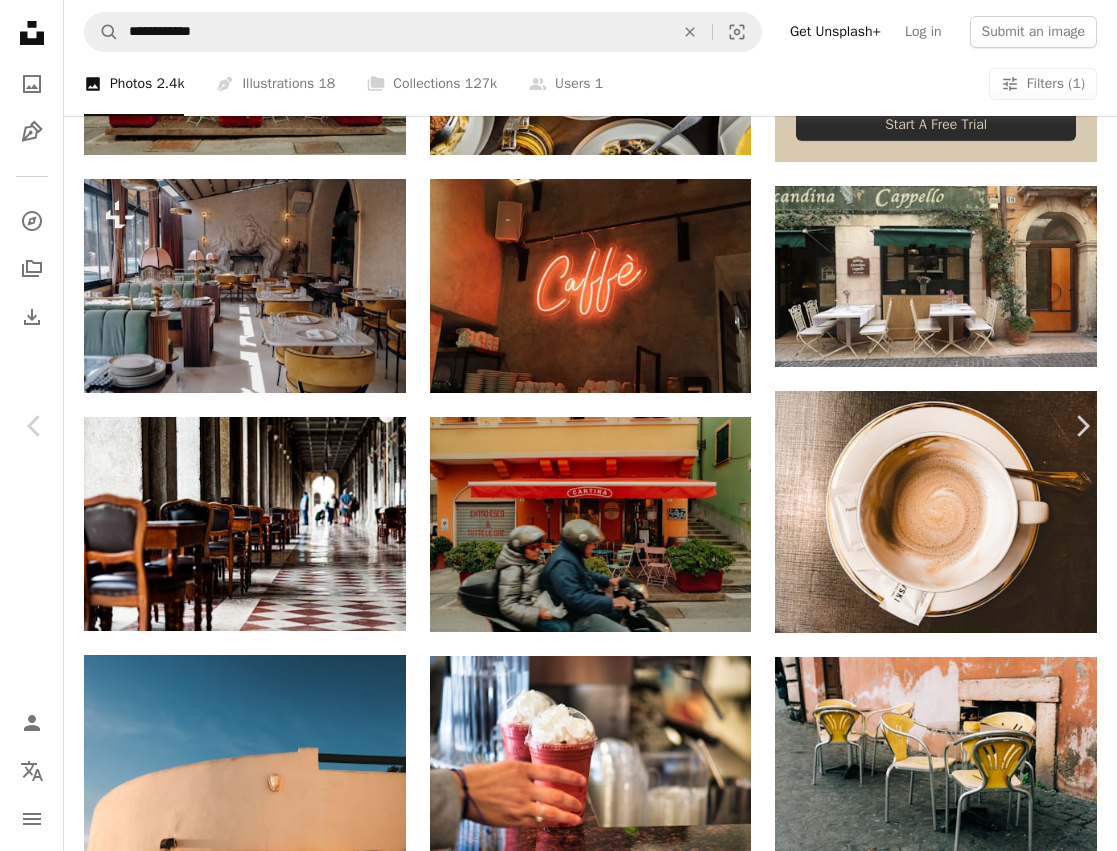 click on "Download free" at bounding box center (937, 2468) 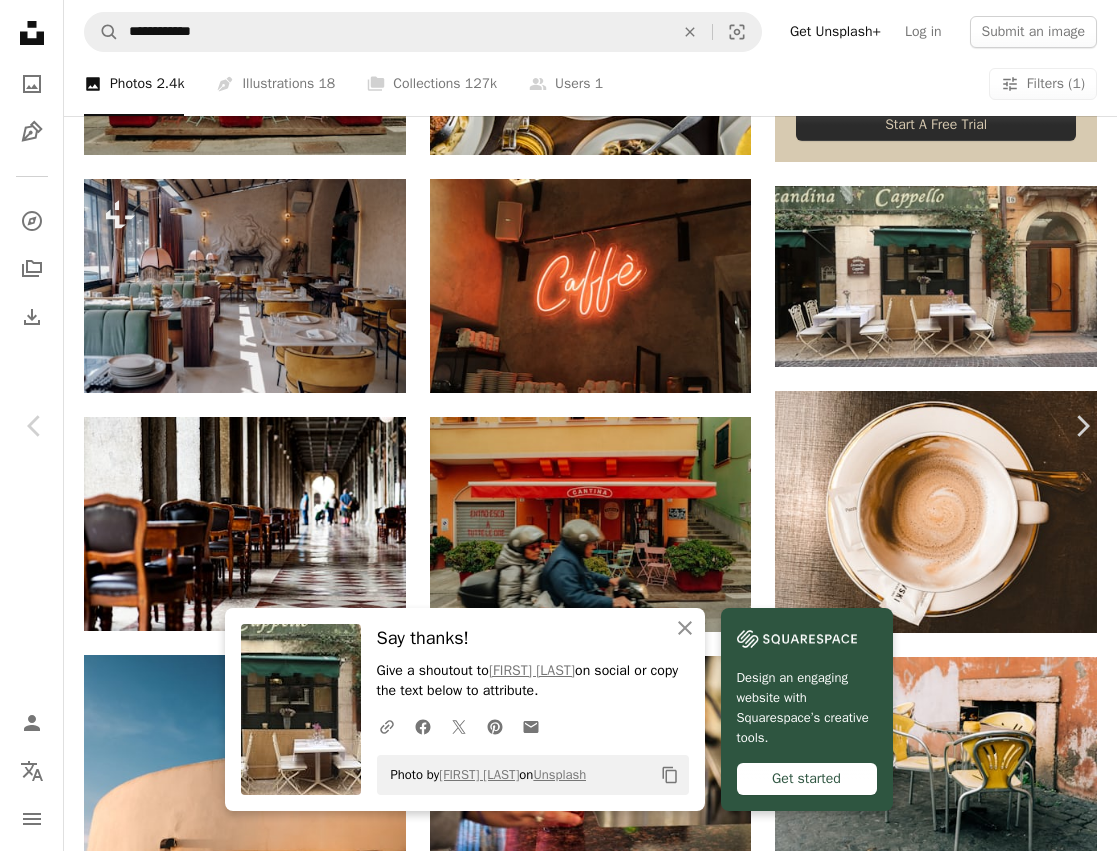 click on "A shape Chevron left Chevron right A shape Close Say thanks! Give a shoutout to  [FIRST] [LAST]  on social or copy the text below to attribute. A URL sharing icon (chains) Facebook icon X (formerly Twitter) icon Pinterest icon An envelope Photo by  [FIRST] [LAST]  on  Unsplash
Copy content Design an engaging website with Squarespace’s creative tools. Get started [FIRST] [LAST] Available for hire A checkmark inside of a circle A heart A plus sign Download free Chevron down Zoom in Views [NUMBER] Downloads [NUMBER] A forward-right arrow Share Info icon Info More Actions Italian holidays A map marker [CITY], [STATE], [COUNTRY] Calendar outlined Published on  [MONTH] [DAY], [YEAR] Camera Canon, PowerShot G1 X Mark III Safety Free to use under the  Unsplash License city summer green wall italy cafe door italia old architecture cream color entrance signboard verona italy terasse interior design restaurant furniture table candle desk Free images Browse premium related images on iStock  |  Save 20% with code UNSPLASH20  ↗ For" at bounding box center (558, 2846) 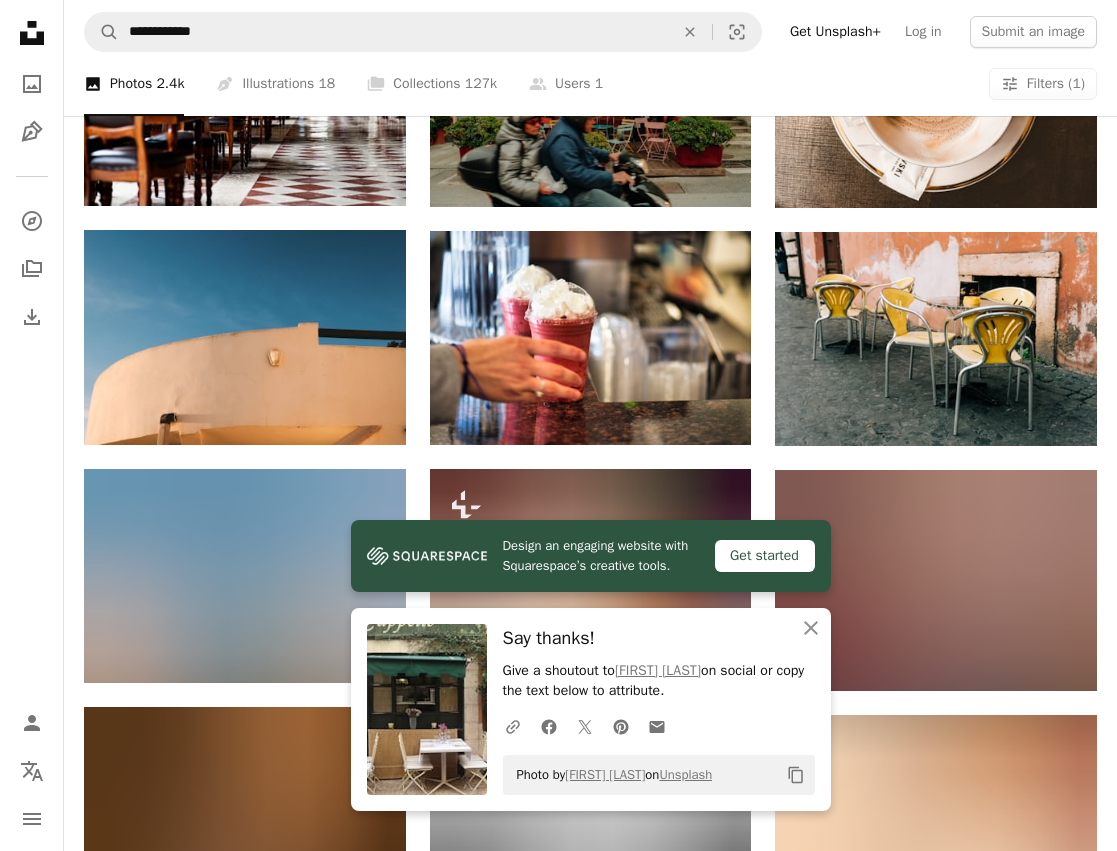 scroll, scrollTop: 1229, scrollLeft: 0, axis: vertical 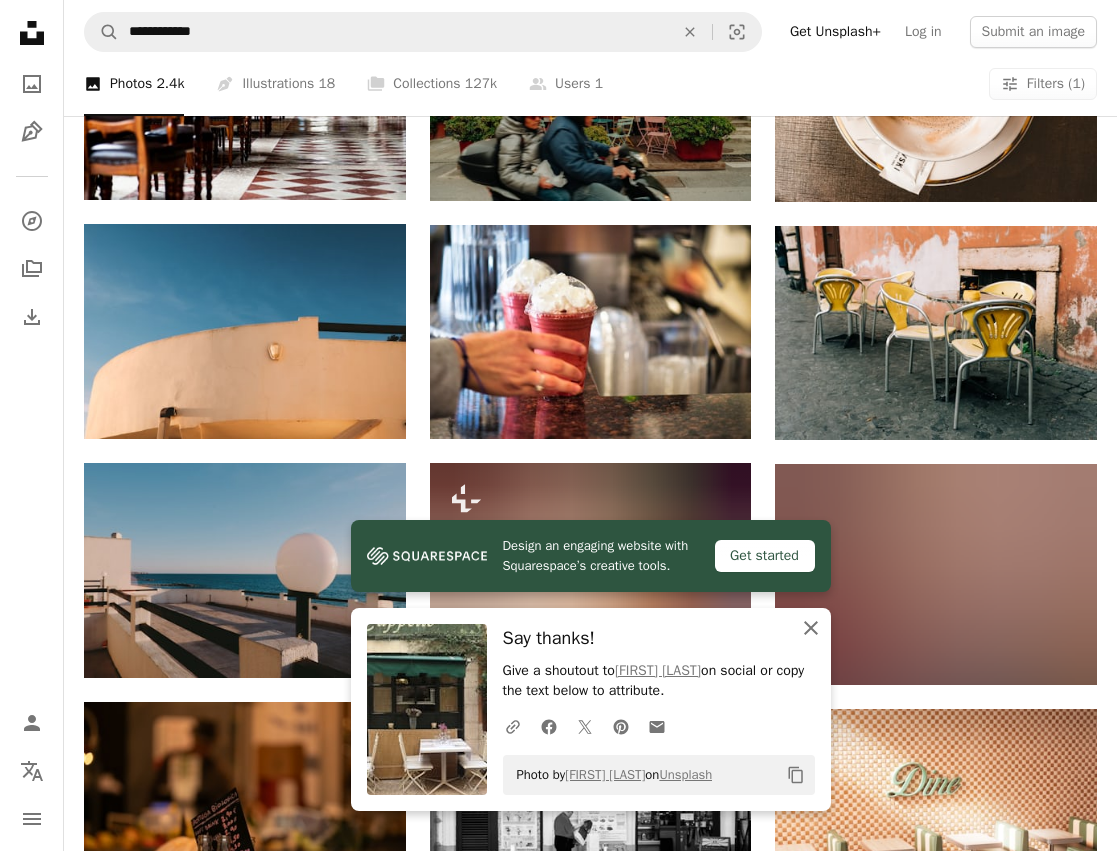 click on "An X shape" at bounding box center [811, 628] 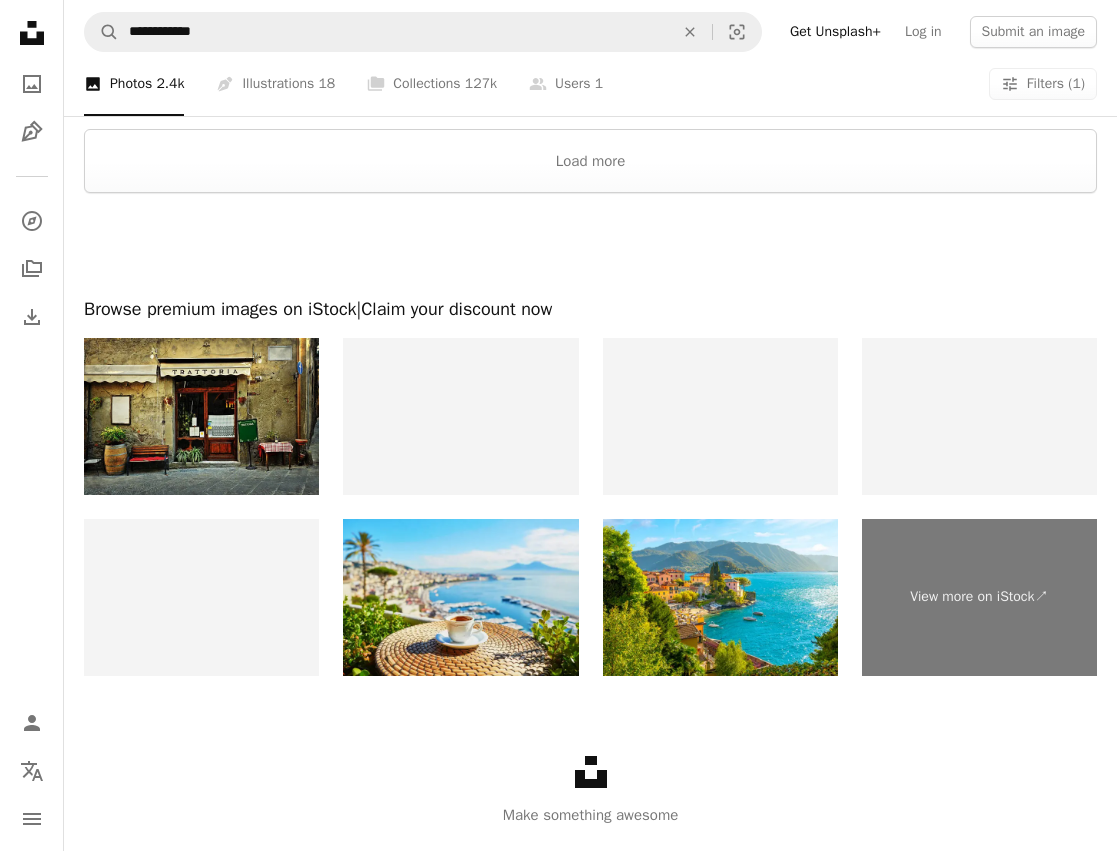 scroll, scrollTop: 2347, scrollLeft: 0, axis: vertical 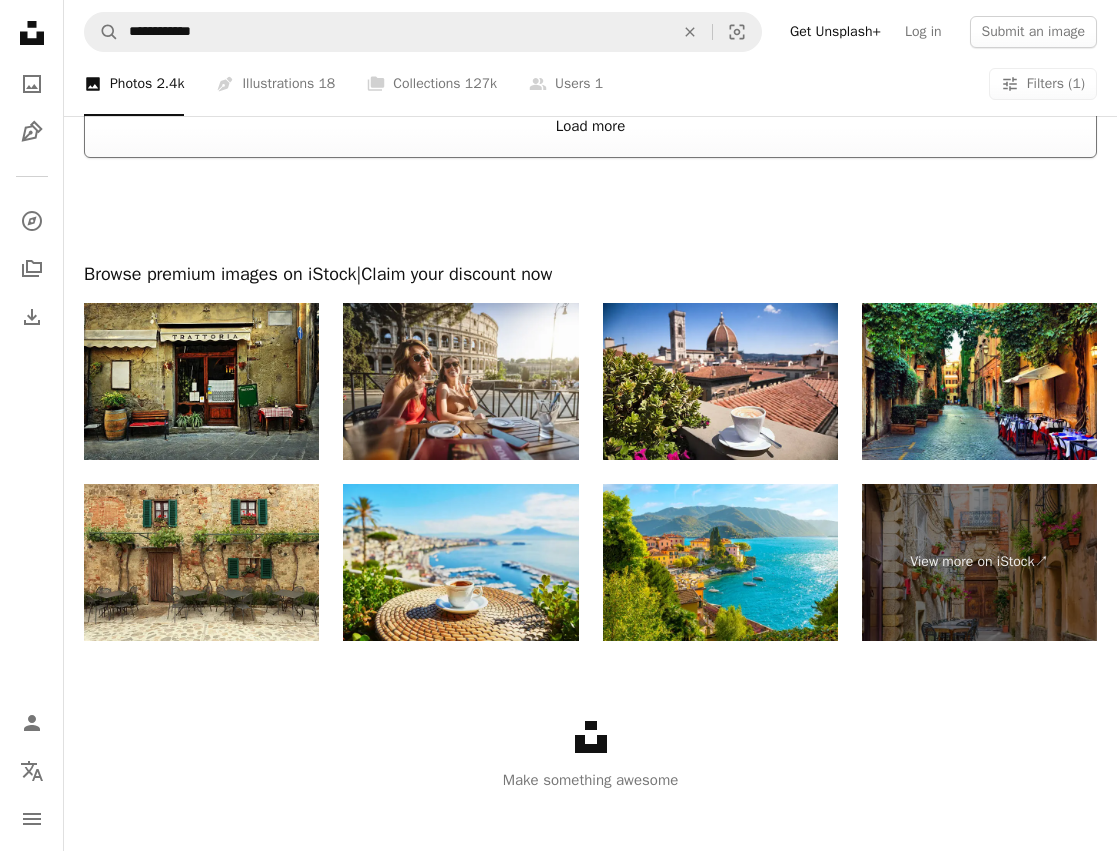 click on "Load more" at bounding box center [590, 126] 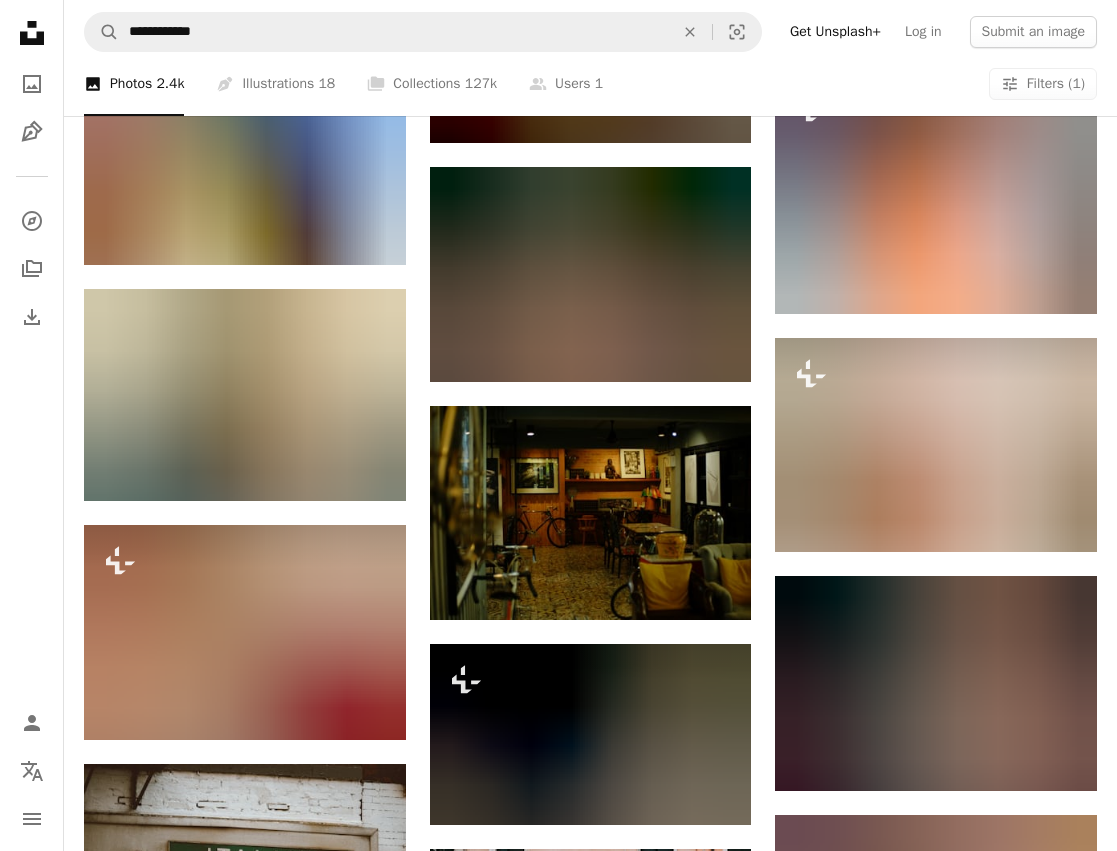 scroll, scrollTop: 8115, scrollLeft: 0, axis: vertical 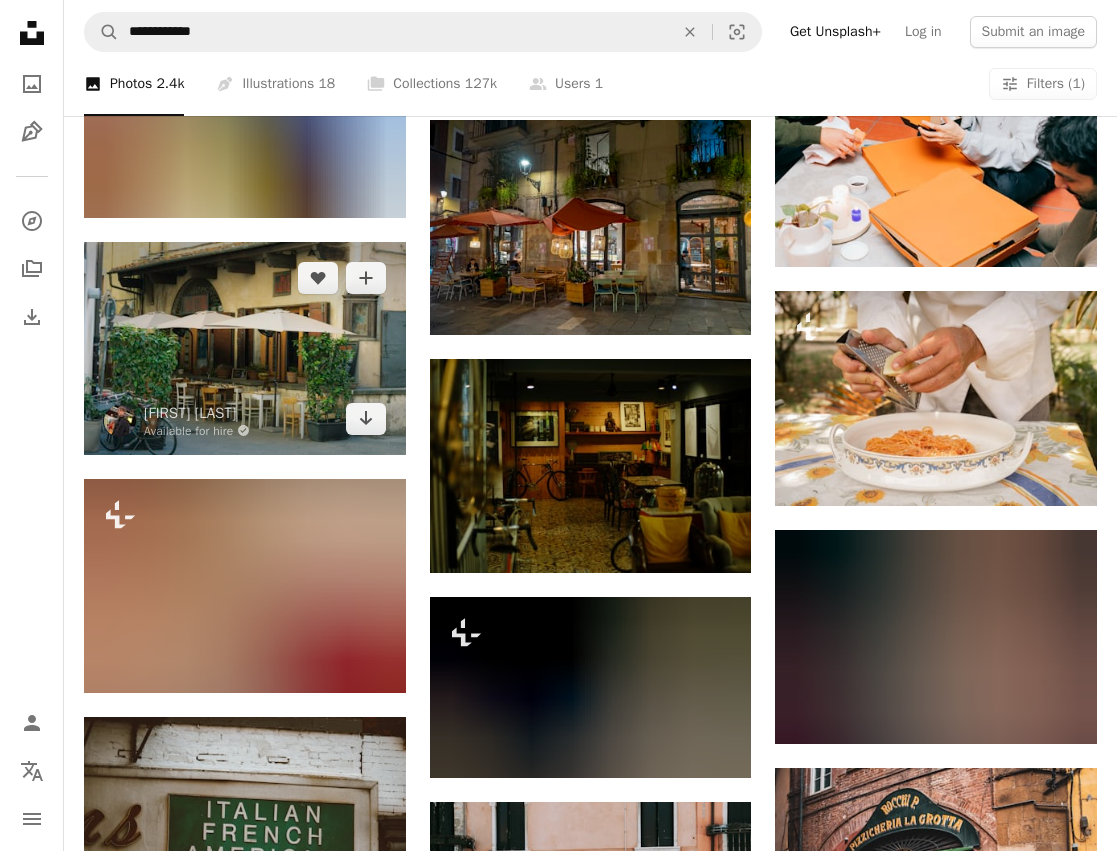 click at bounding box center (245, 348) 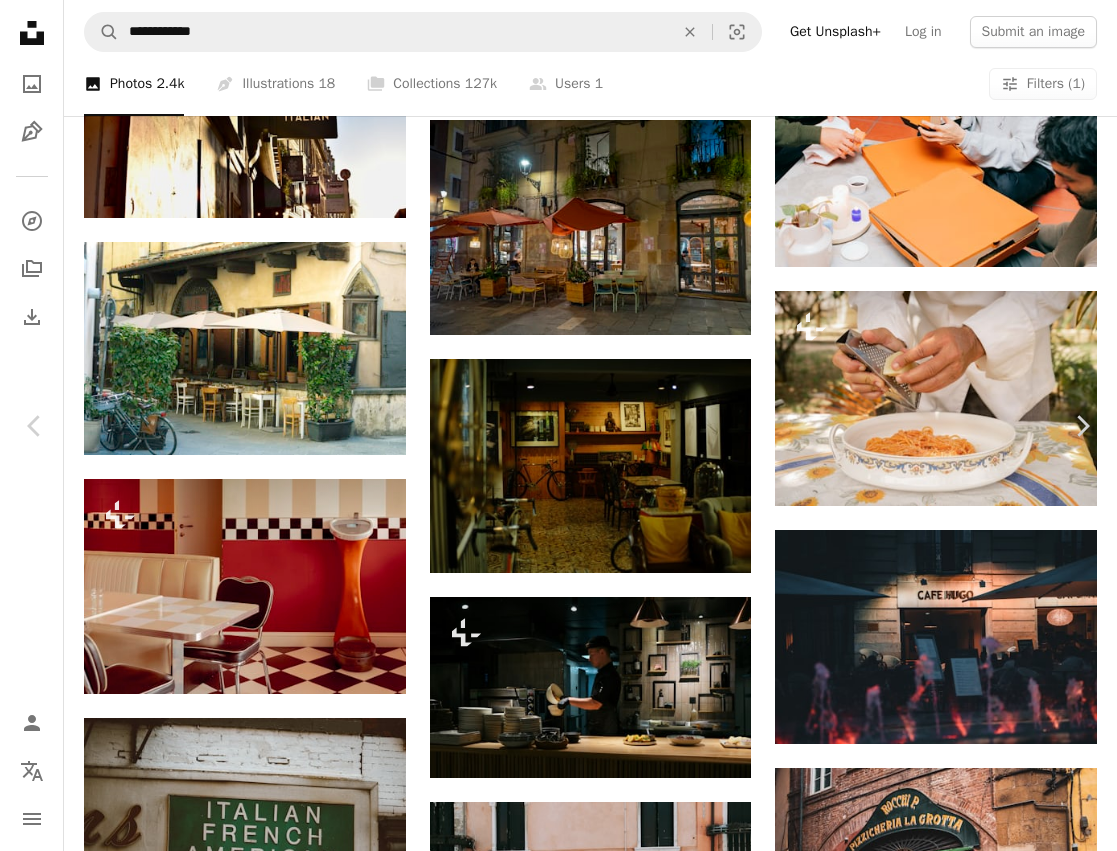 click on "Download free" at bounding box center (937, 2977) 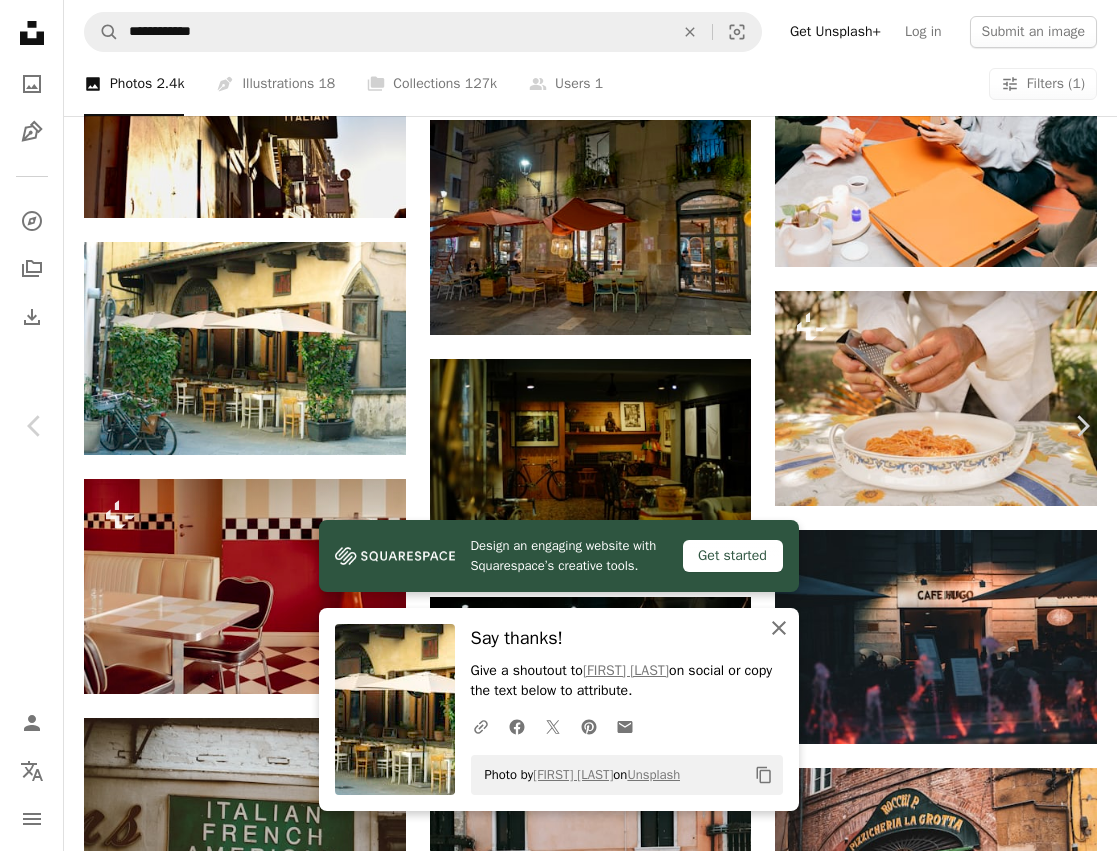 click on "An X shape" at bounding box center [779, 628] 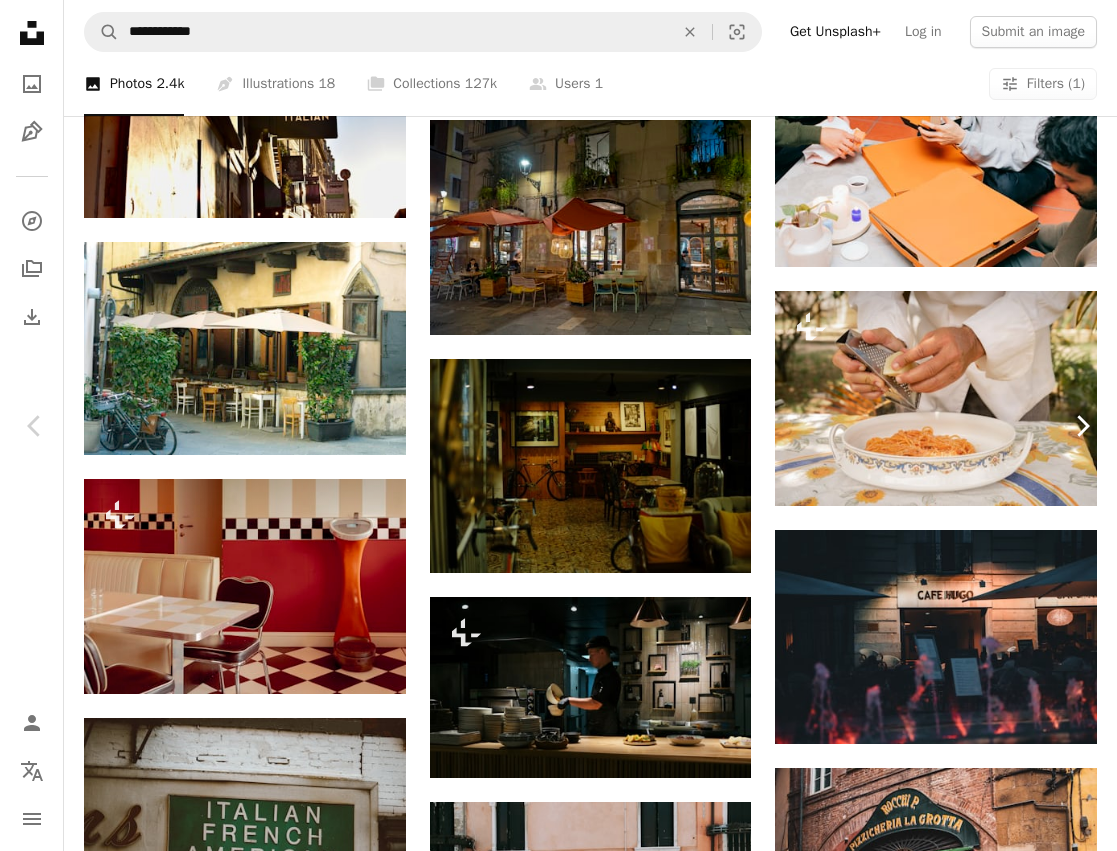 click on "Chevron right" at bounding box center (1082, 426) 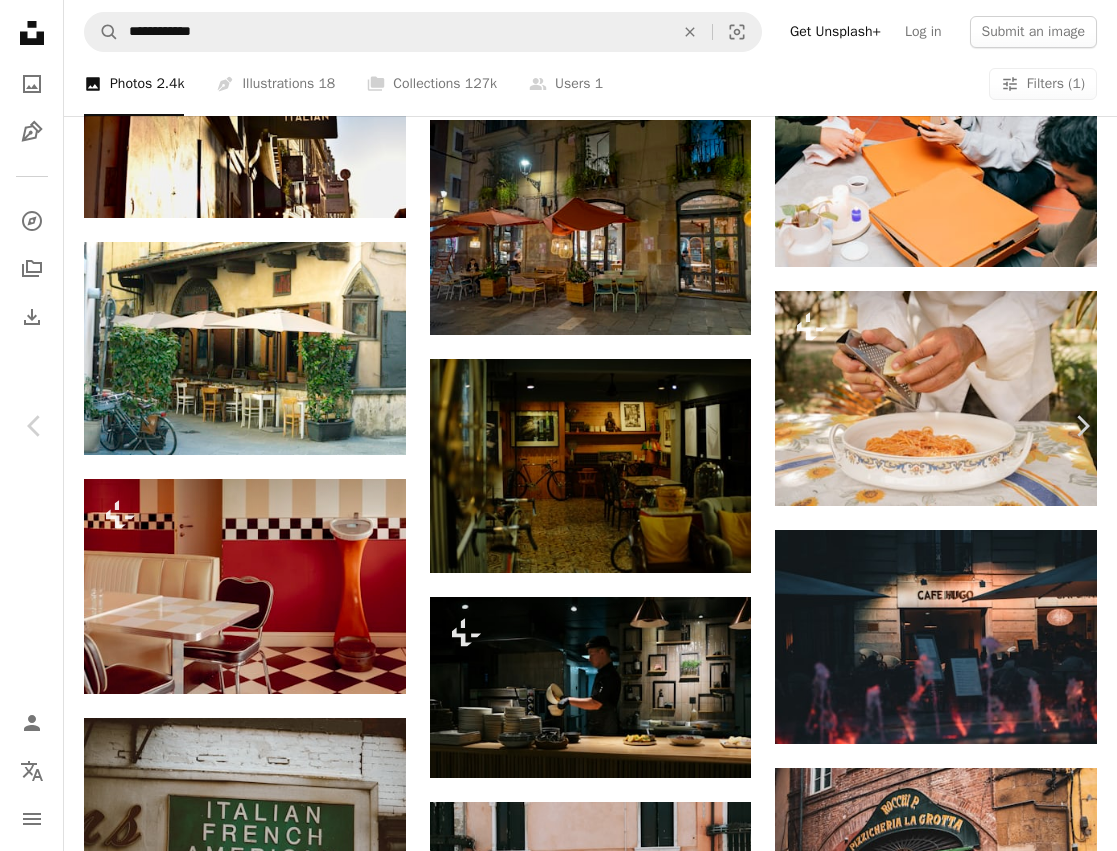 click on "An X shape Chevron left Chevron right [FIRST] [LAST] [FIRST] A heart A plus sign Download free Chevron down Zoom in Views 83,165 Downloads 974 A forward-right arrow Share Info icon Info More Actions Local artisanal food store A map marker [LOCATION], [LOCATION], [LOCATION] Calendar outlined Published on [DATE], [YEAR] Camera FUJIFILM, X-T1 Safety Free to use under the Unsplash License food human grey [COUNTRY] vehicle bike bicycle shop transportation machine wheel deli [LOCATION] Free stock photos Browse premium related images on iStock | Save 20% with code UNSPLASH20 View more on iStock ↗ Related images A heart A plus sign [FIRST] [LAST] Available for hire A checkmark inside of a circle Arrow pointing down A heart A plus sign [FIRST] [LAST] Arrow pointing down Plus sign for Unsplash+ A heart A plus sign [FIRST] [LAST] For Unsplash+ A lock Download A heart A plus sign [FIRST] [LAST] Arrow pointing down Plus sign for Unsplash+ A heart A plus sign [FIRST] [LAST] For Unsplash+ A lock Download A heart A plus sign A heart" at bounding box center (558, 3355) 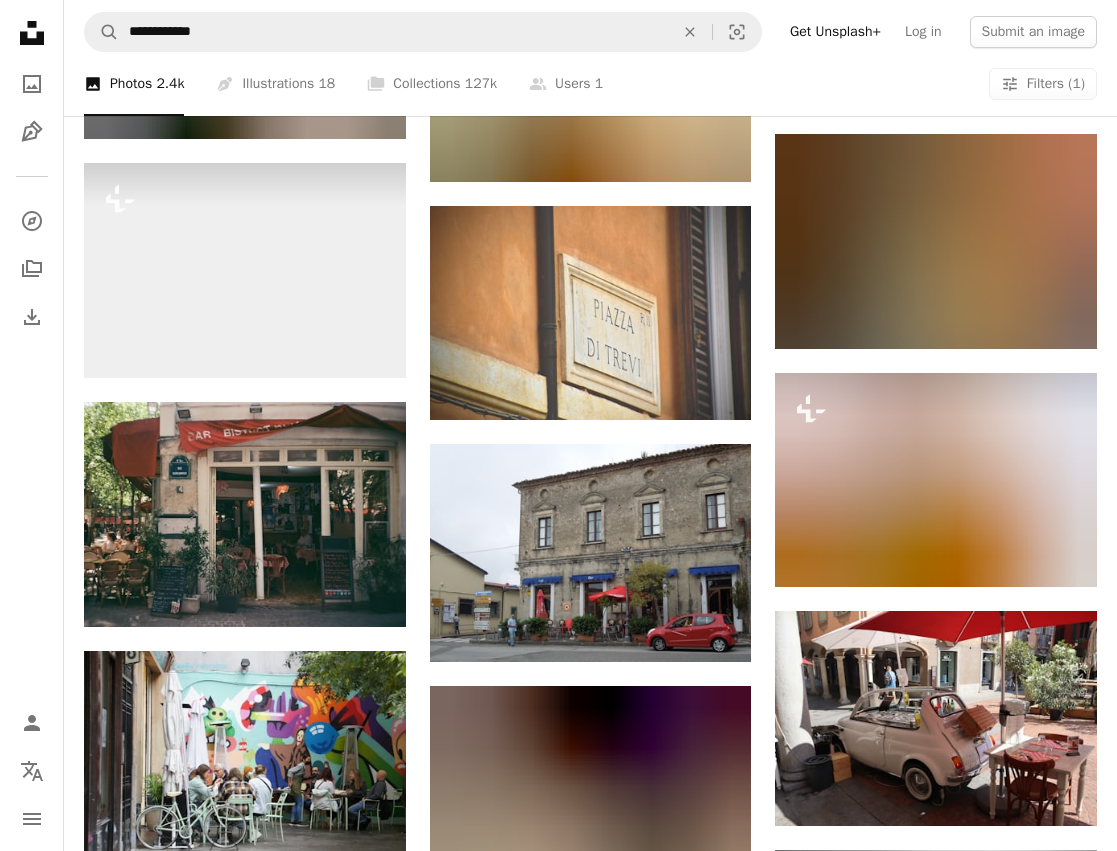 scroll, scrollTop: 14784, scrollLeft: 0, axis: vertical 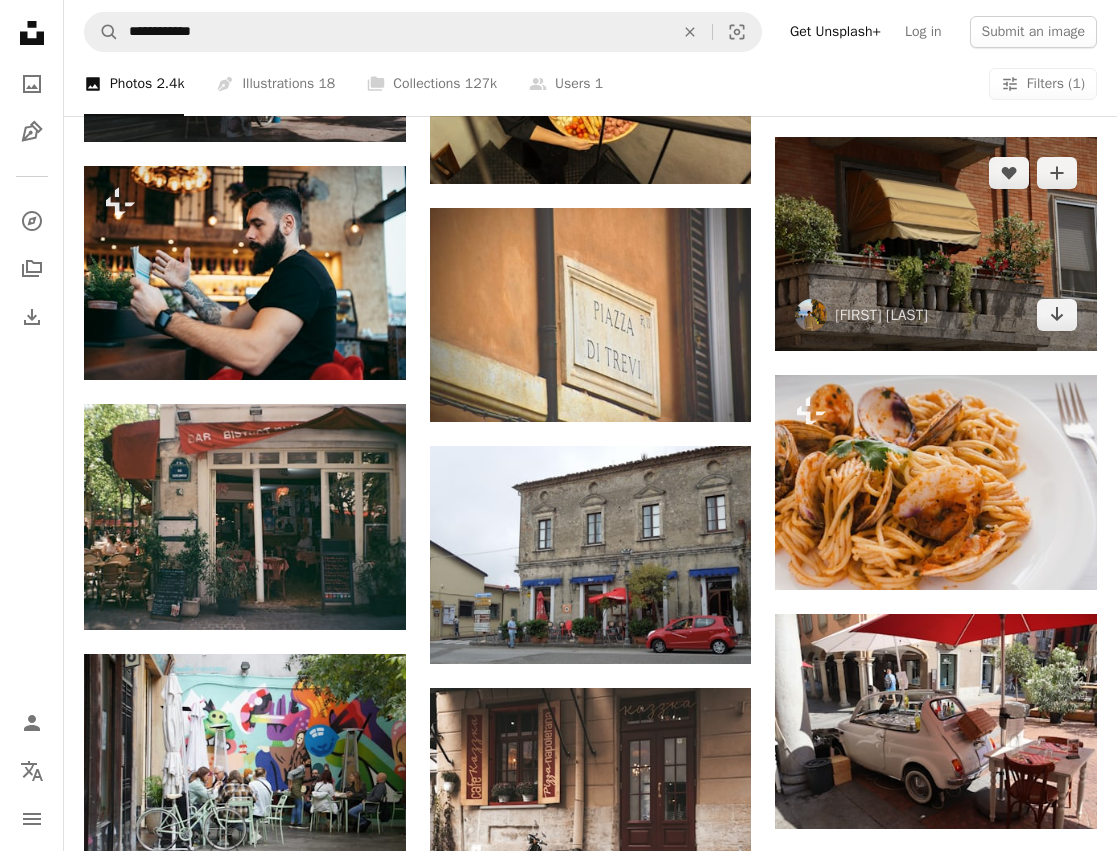click at bounding box center [936, 244] 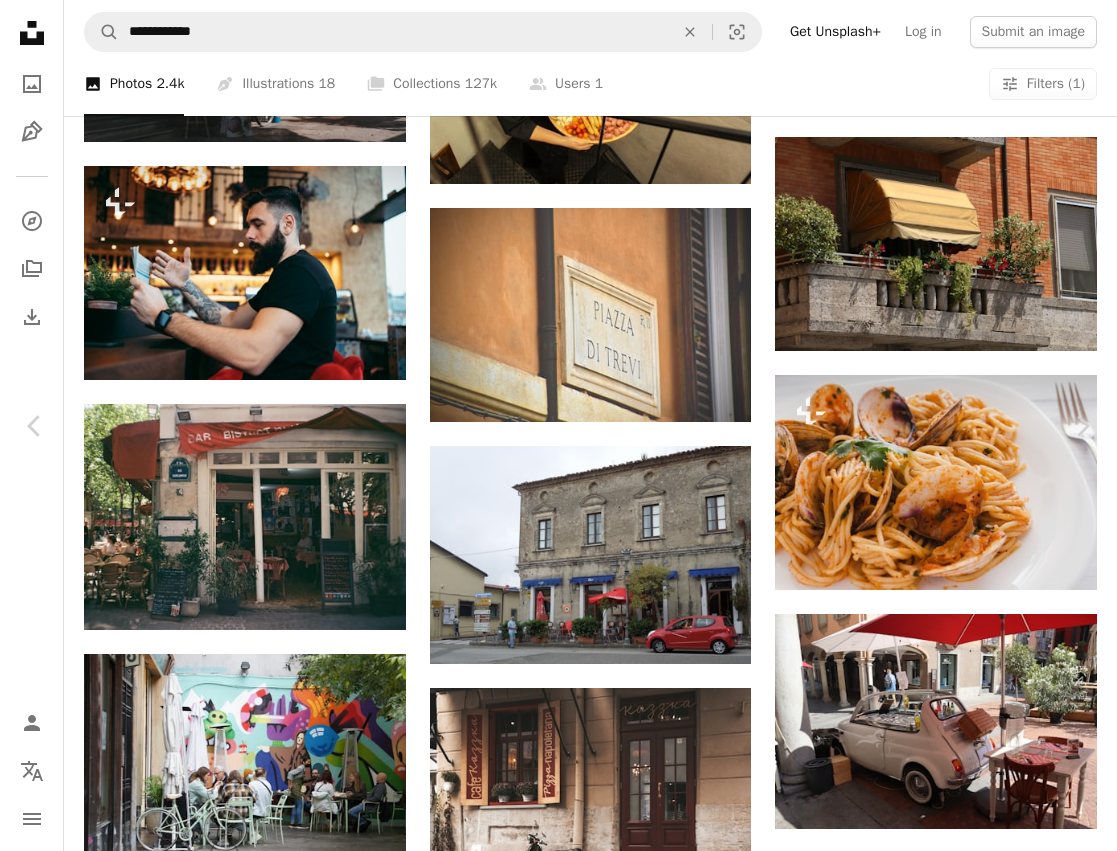 click on "An X shape Chevron left Chevron right [FIRST] [LAST] [FIRST]_[NUMBER] A heart A plus sign Download free Chevron down Zoom in Views 28,575 Downloads 321 A forward-right arrow Share Info icon Info More Actions A map marker [LOCATION], [LOCATION], [LOCATION] Calendar outlined Published on [DATE], [YEAR] Camera Canon, EOS 70D Safety Free to use under the Unsplash License [COUNTRY] [LOCATION] balkon balkony building plant urban pottery housing roof neighborhood brick tent vase vegetation potted plant jar bush canopy awning Free stock photos Browse premium related images on iStock | Save 20% with code UNSPLASH20 View more on iStock ↗ Related images A heart A plus sign [NAME] Available for hire A checkmark inside of a circle Arrow pointing down Plus sign for Unsplash+ A heart A plus sign [FIRST] [LAST] For Unsplash+ A lock Download A heart A plus sign [FIRST] Available for hire A checkmark inside of a circle Arrow pointing down Plus sign for Unsplash+ A heart A plus sign [FIRST] [LAST] For Unsplash+ A lock Download A heart" at bounding box center (558, 4612) 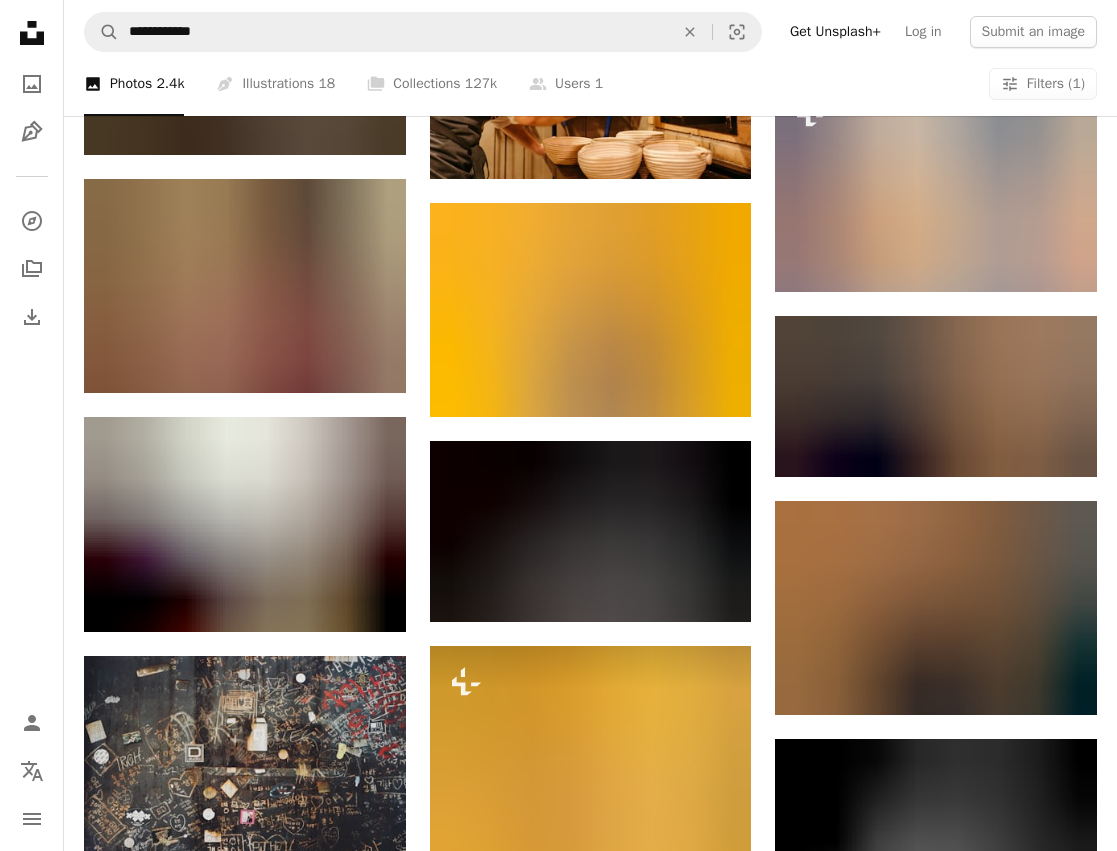 scroll, scrollTop: 19869, scrollLeft: 0, axis: vertical 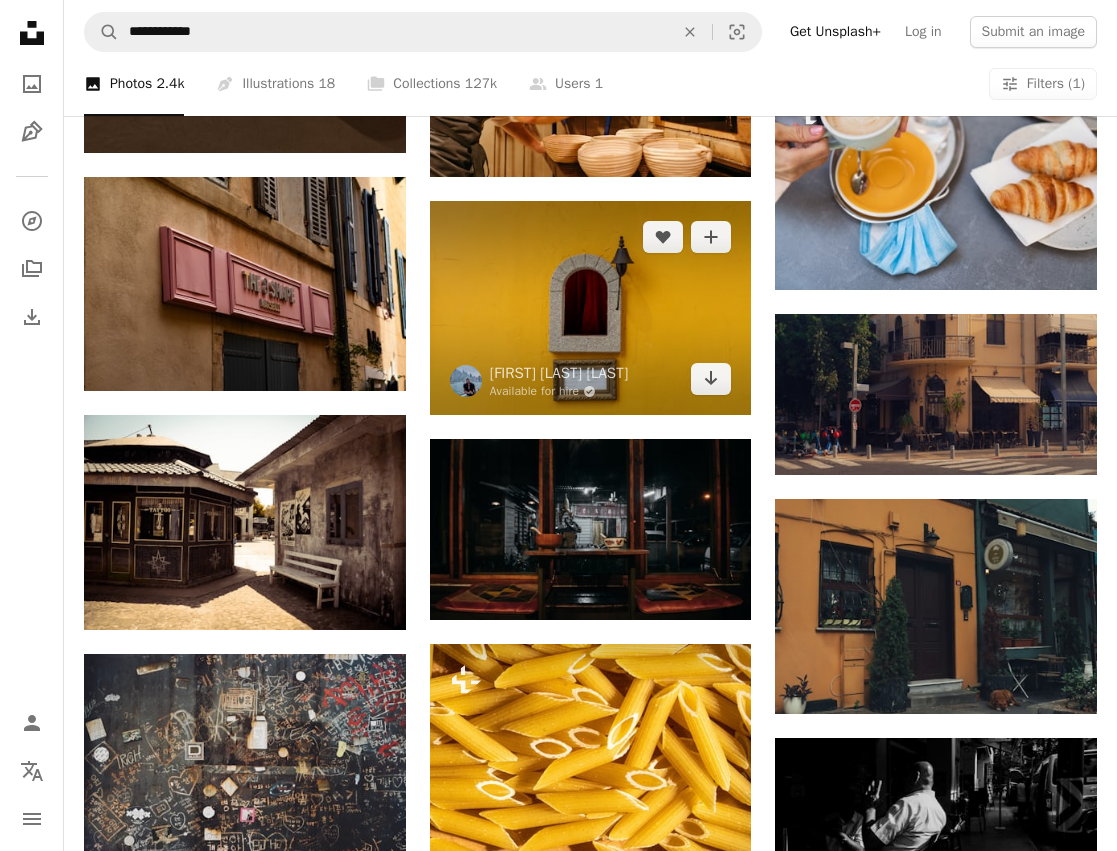 click at bounding box center (591, 308) 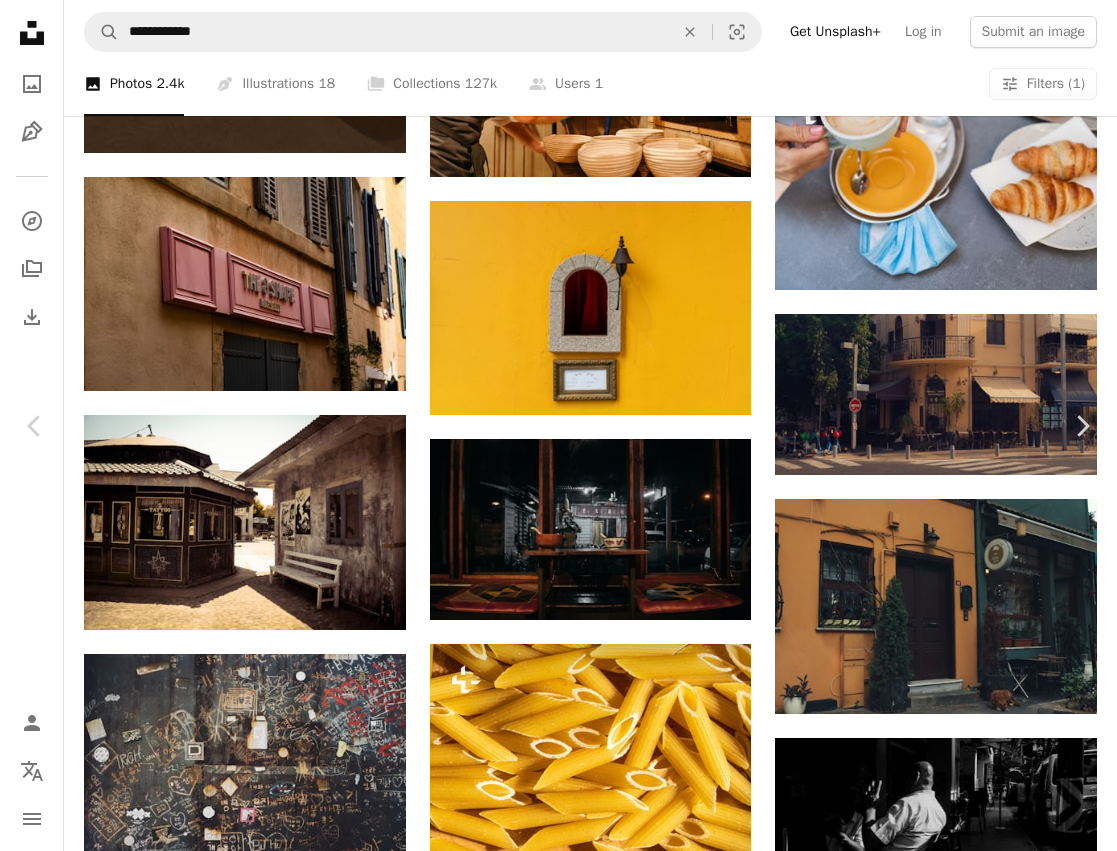 click on "An X shape Chevron left Chevron right [FIRST] [LAST] Available for hire A checkmark inside of a circle A heart A plus sign Download free Chevron down Zoom in Views 6,521 Downloads 49 A forward-right arrow Share Info icon Info More Actions A map marker [CITY], [COUNTRY] Calendar outlined Published on [DATE], [YEAR] Camera FUJIFILM, X100F Safety Free to use under the Unsplash License street red [CITY] [COUNTRY] portuguese streetphotography art painting window brown bell Free pictures Browse premium related images on iStock | Save 20% with code UNSPLASH20 View more on iStock ↗ Related images A heart A plus sign [FIRST] [LAST] Available for hire A checkmark inside of a circle Arrow pointing down A heart A plus sign [FIRST] [LAST] Arrow pointing down A heart A plus sign [FIRST] [LAST] Available for hire A checkmark inside of a circle Arrow pointing down A heart A plus sign [FIRST] [LAST] Available for hire A checkmark inside of a circle Arrow pointing down A heart A plus sign [FIRST] [LAST] For" at bounding box center [558, 4227] 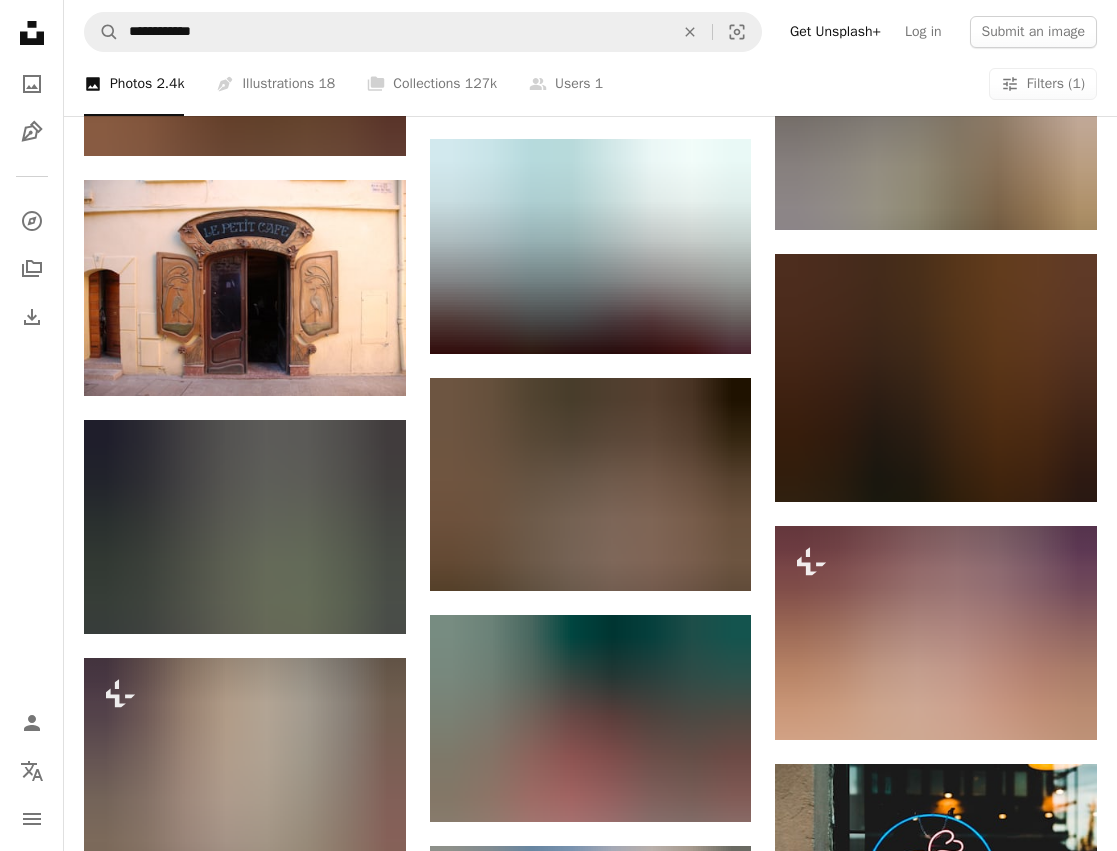 scroll, scrollTop: 22219, scrollLeft: 0, axis: vertical 